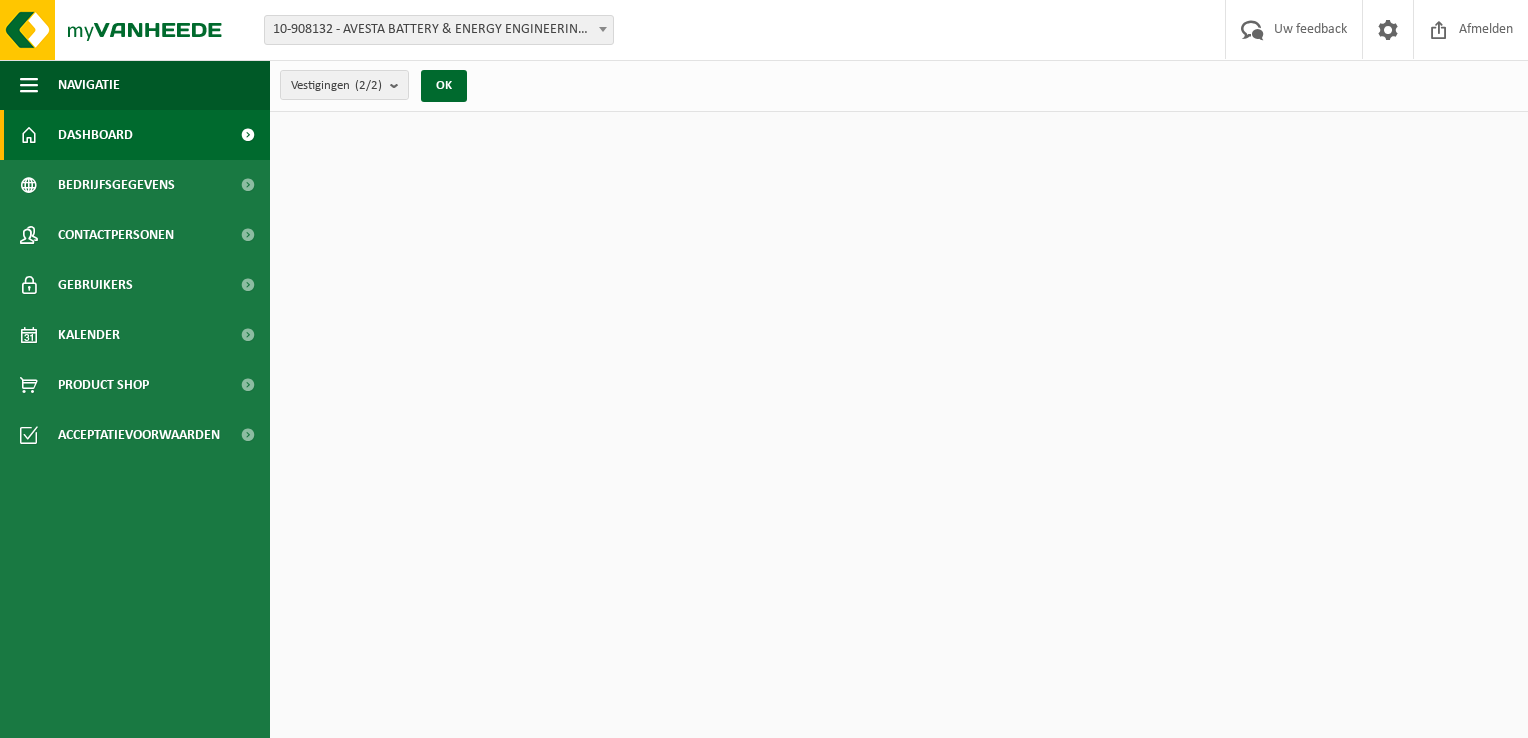 scroll, scrollTop: 0, scrollLeft: 0, axis: both 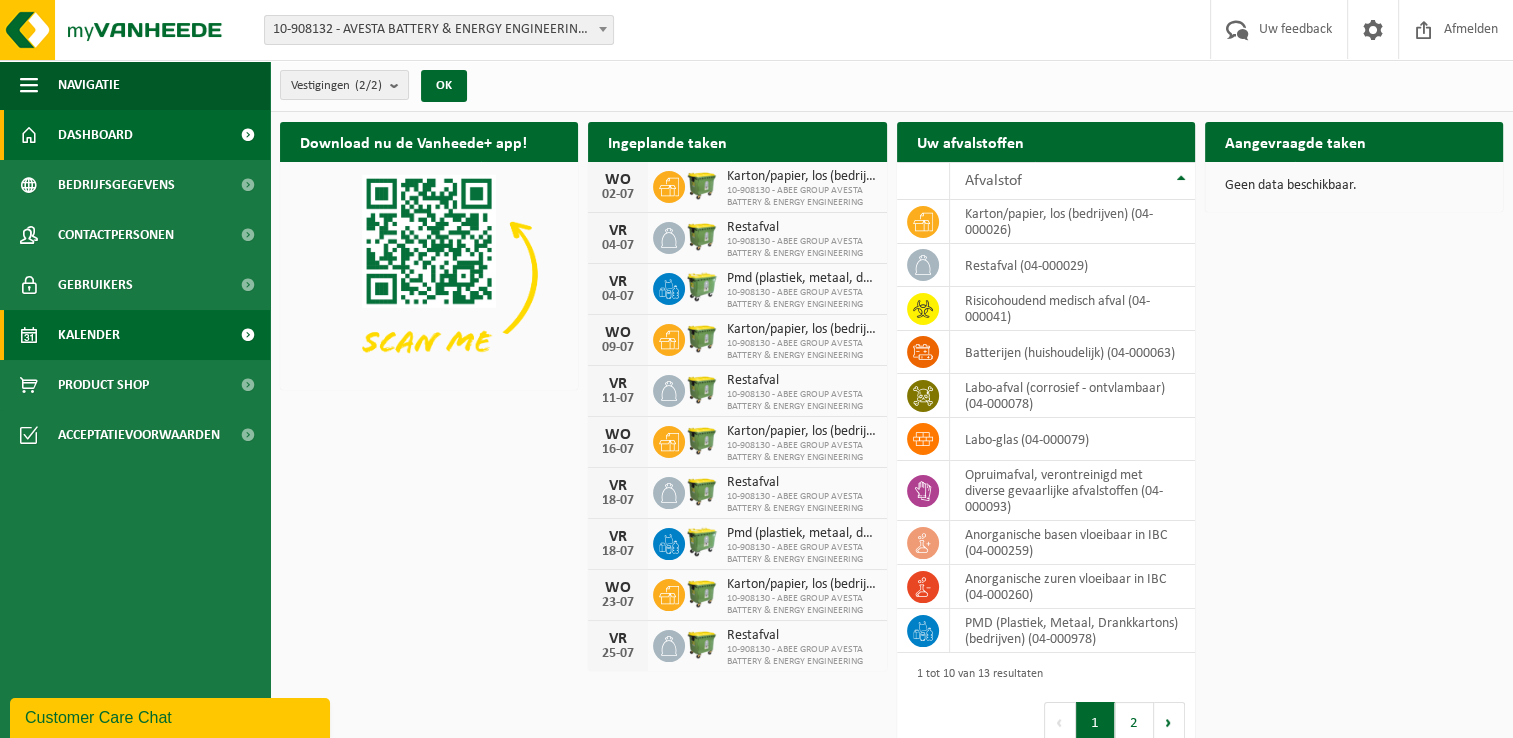 click on "Kalender" at bounding box center (89, 335) 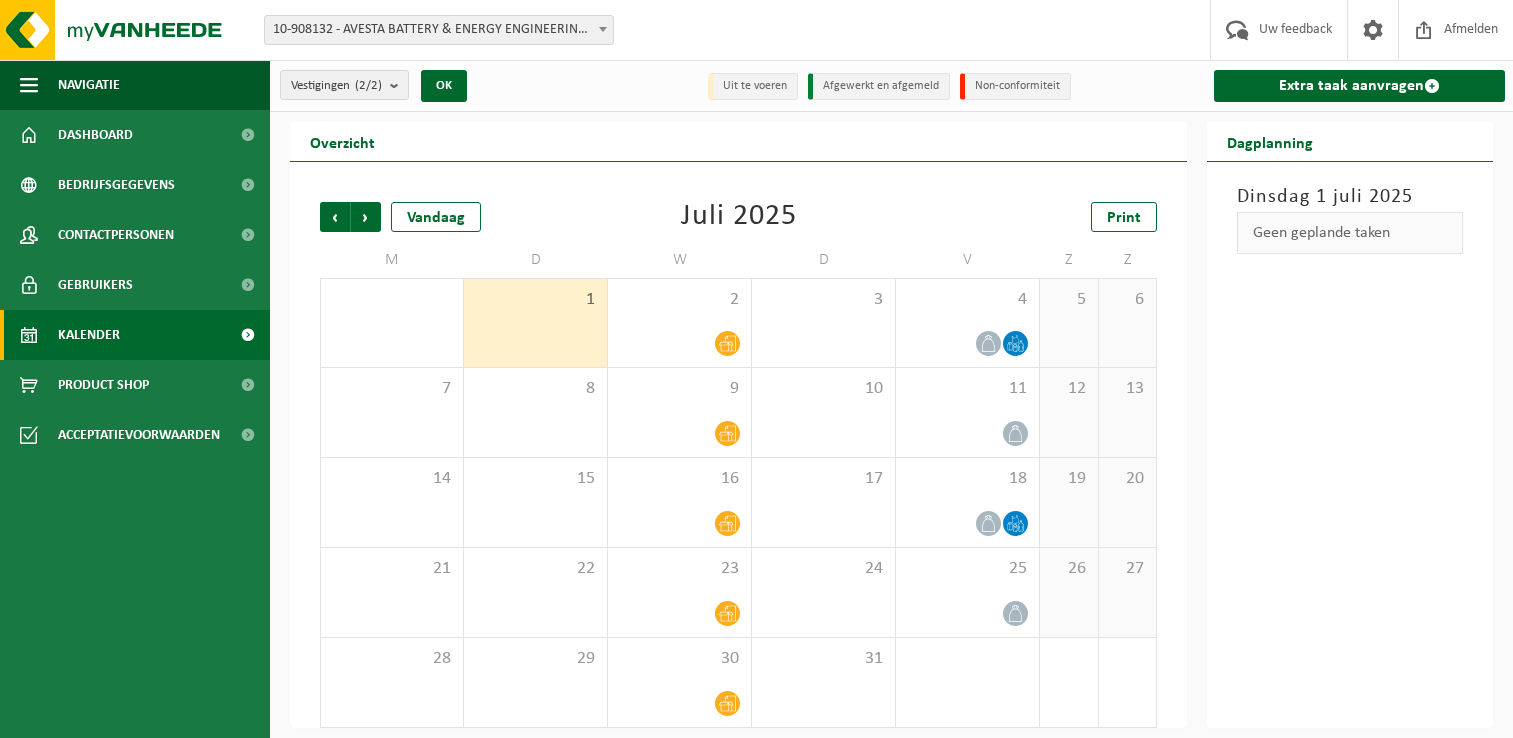scroll, scrollTop: 0, scrollLeft: 0, axis: both 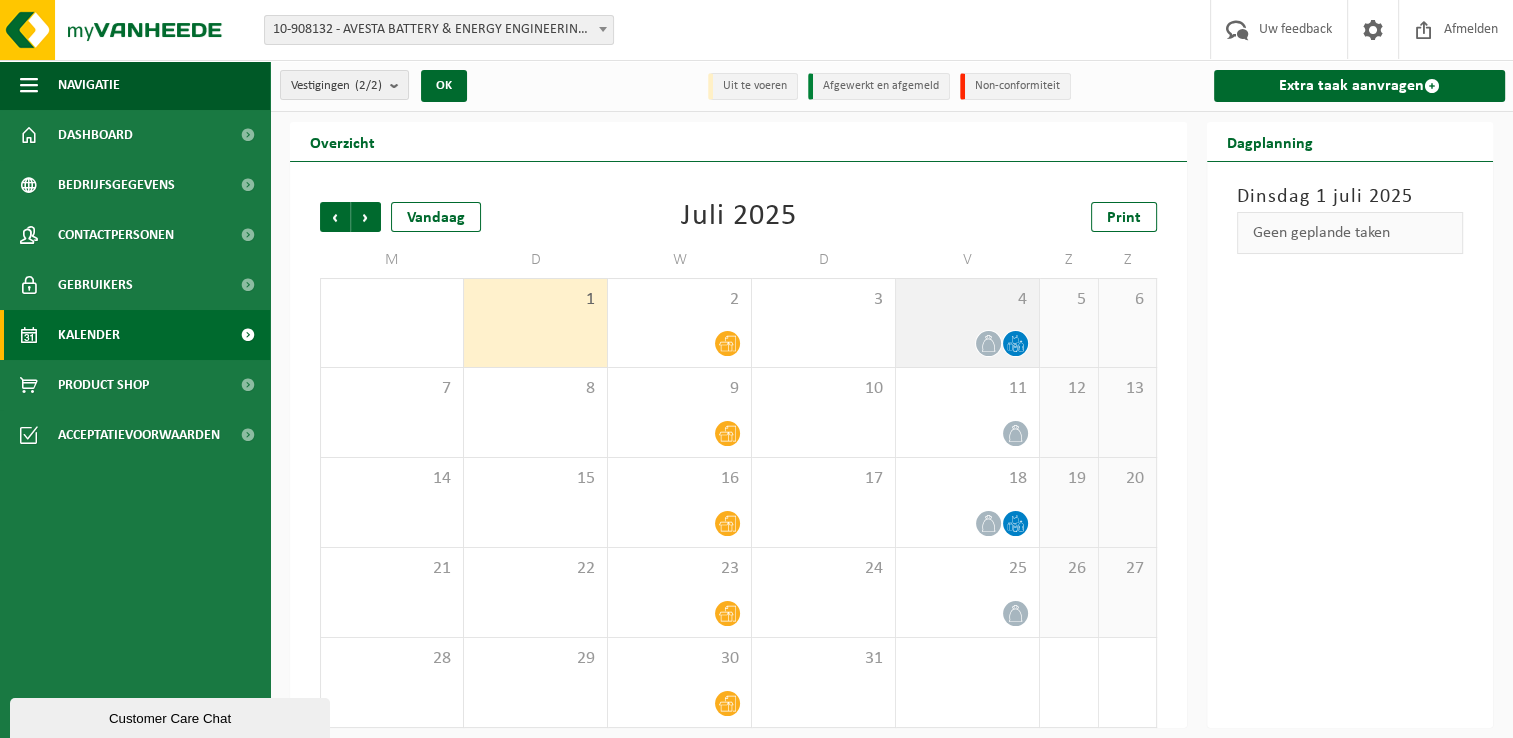 click on "4" at bounding box center [967, 323] 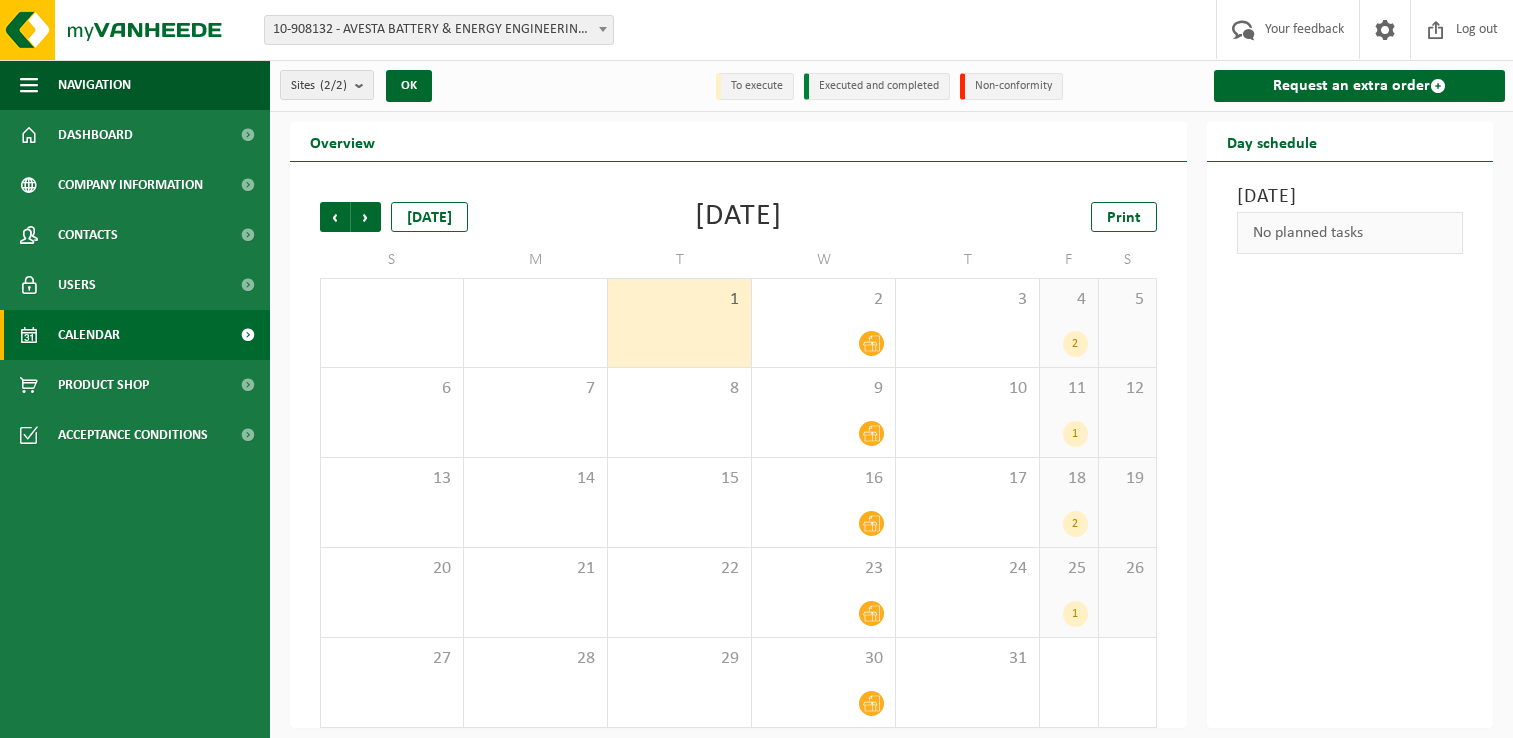 scroll, scrollTop: 0, scrollLeft: 0, axis: both 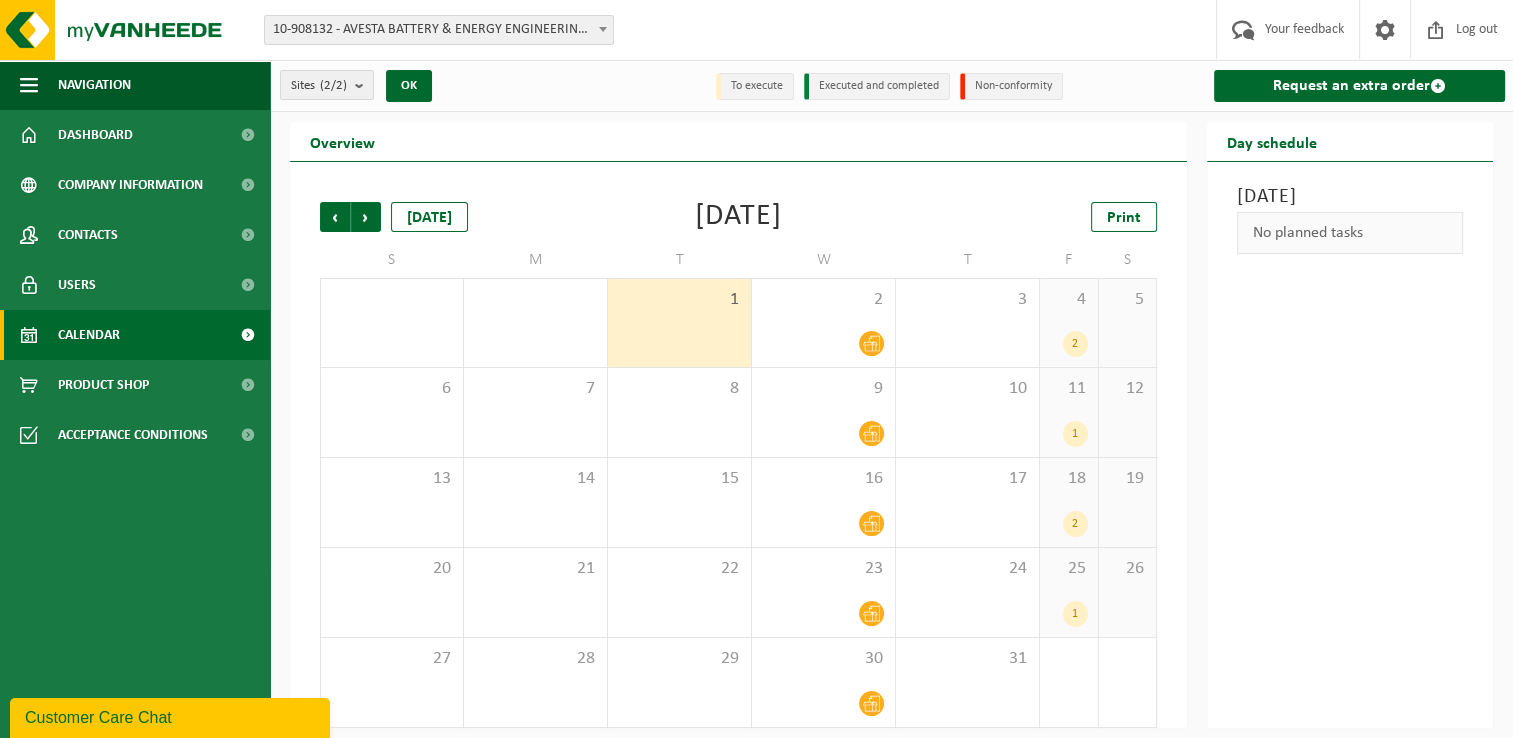 click on "4 2" at bounding box center [1069, 323] 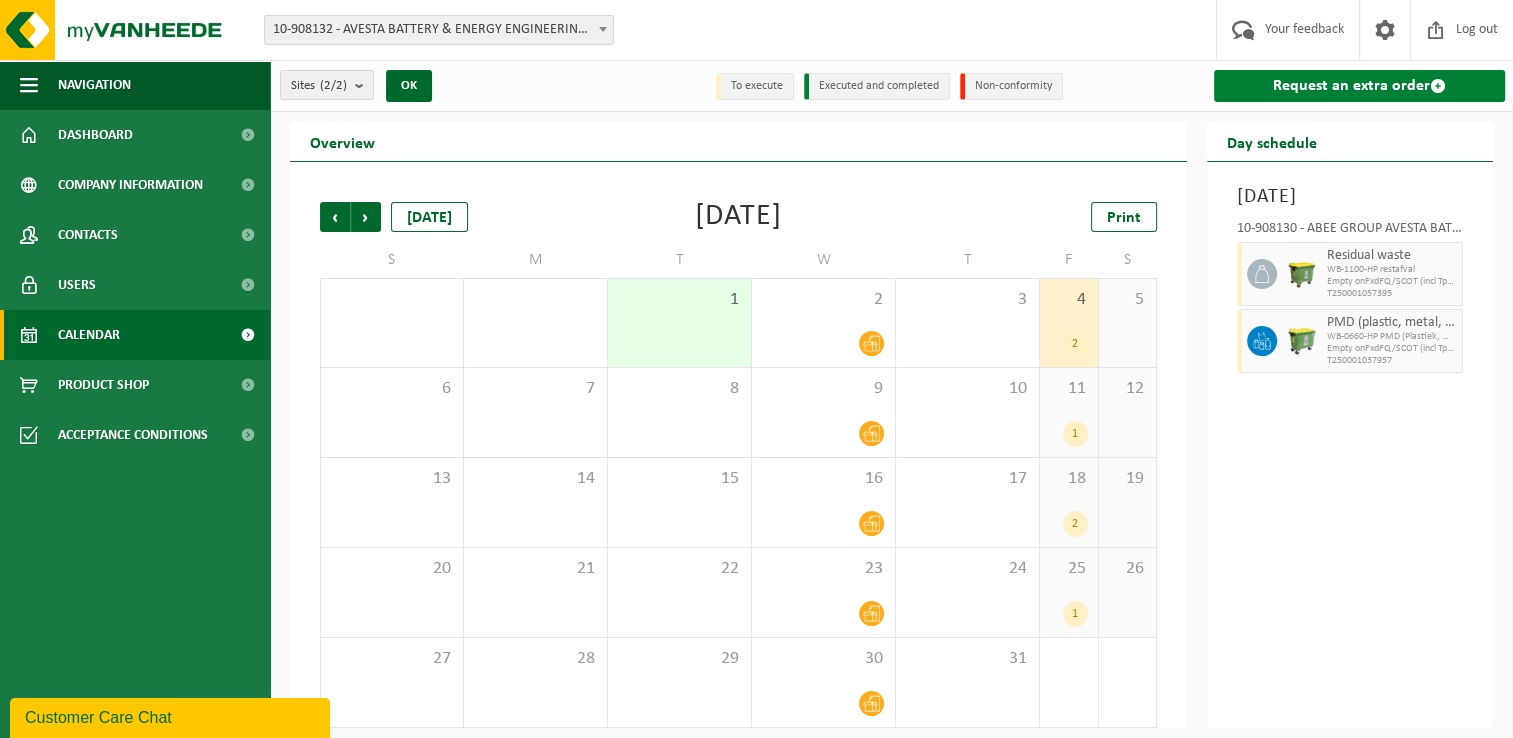click on "Request an extra order" at bounding box center (1359, 86) 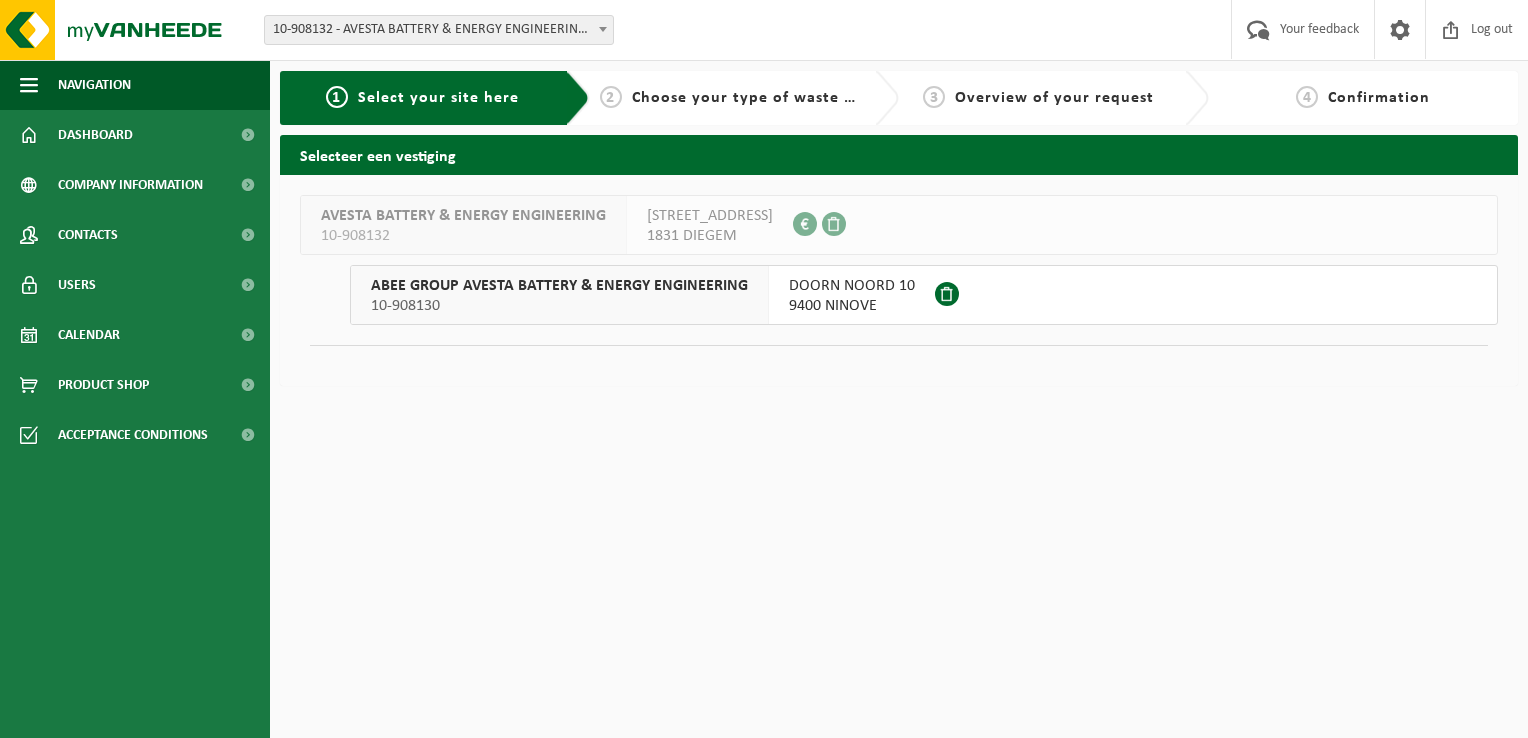 scroll, scrollTop: 0, scrollLeft: 0, axis: both 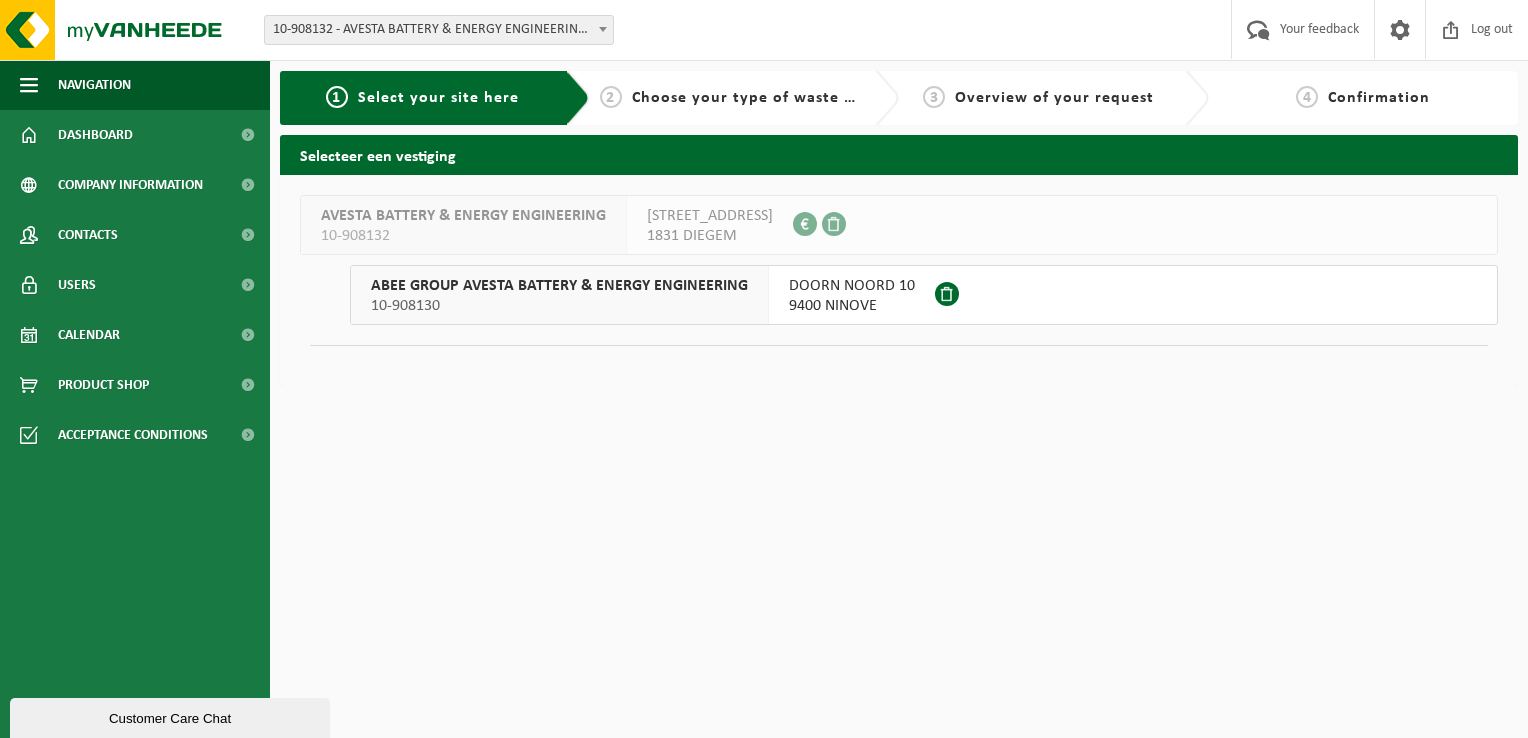 click on "10-908130" at bounding box center [559, 306] 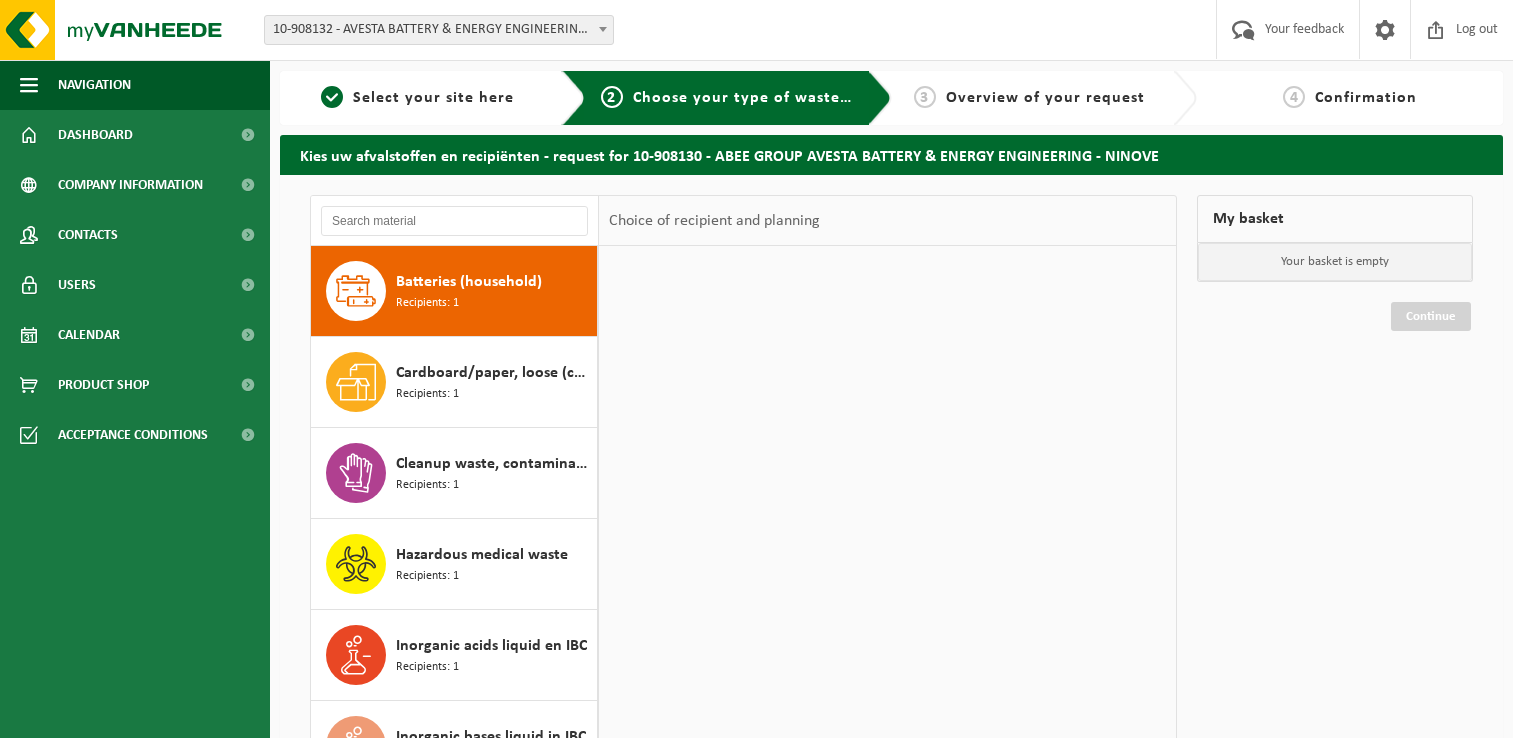 scroll, scrollTop: 0, scrollLeft: 0, axis: both 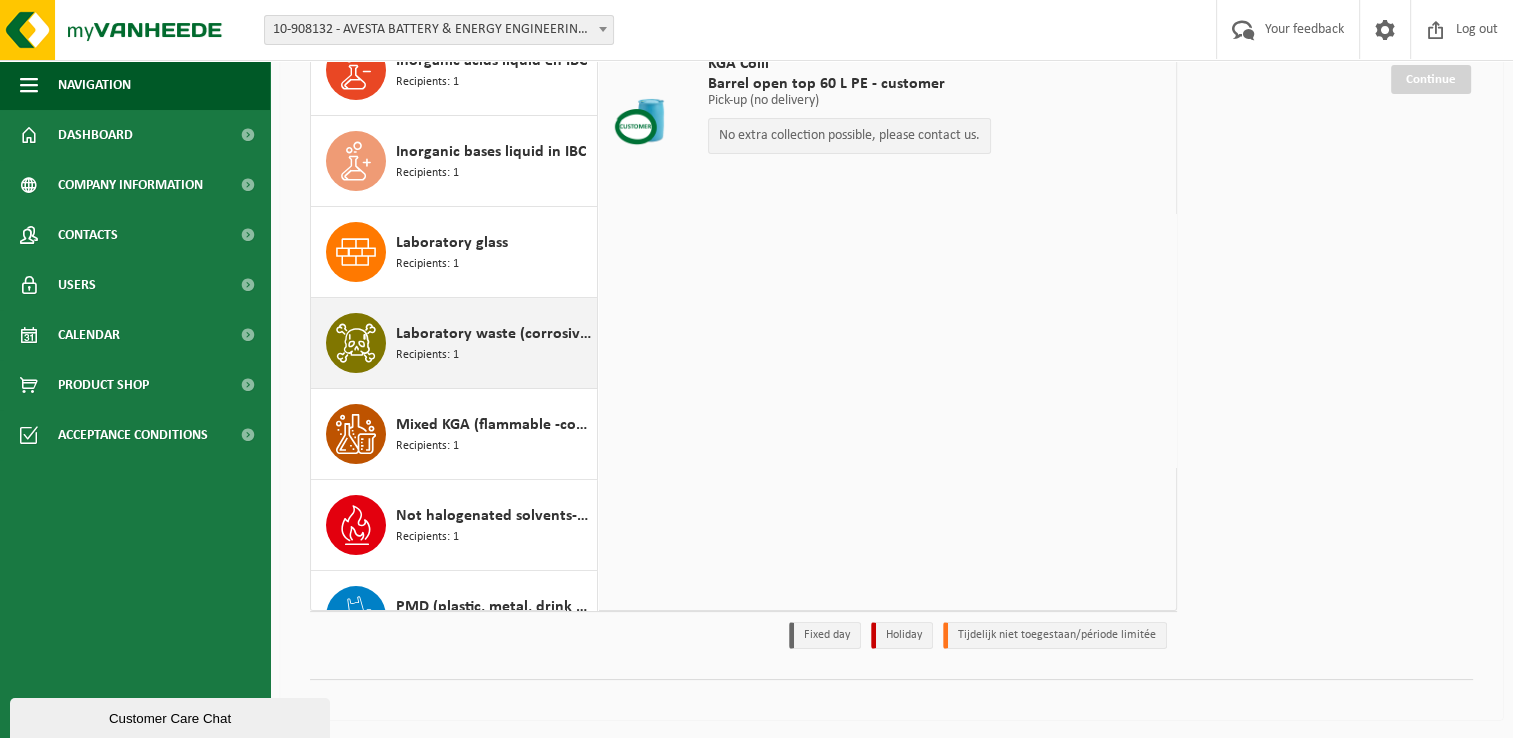 click on "Laboratory waste (corrosive-flammable)   Recipients: 1" at bounding box center (494, 343) 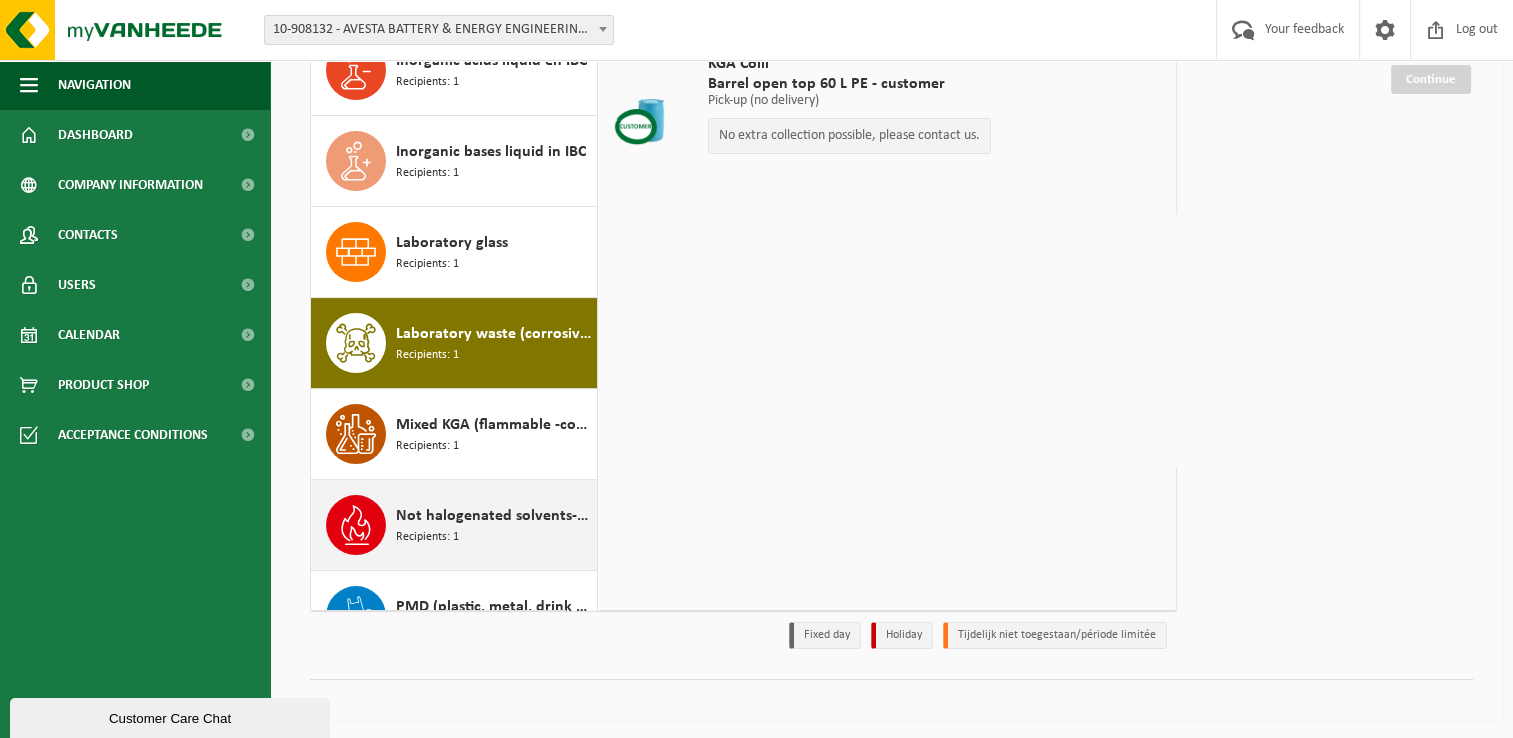scroll, scrollTop: 488, scrollLeft: 0, axis: vertical 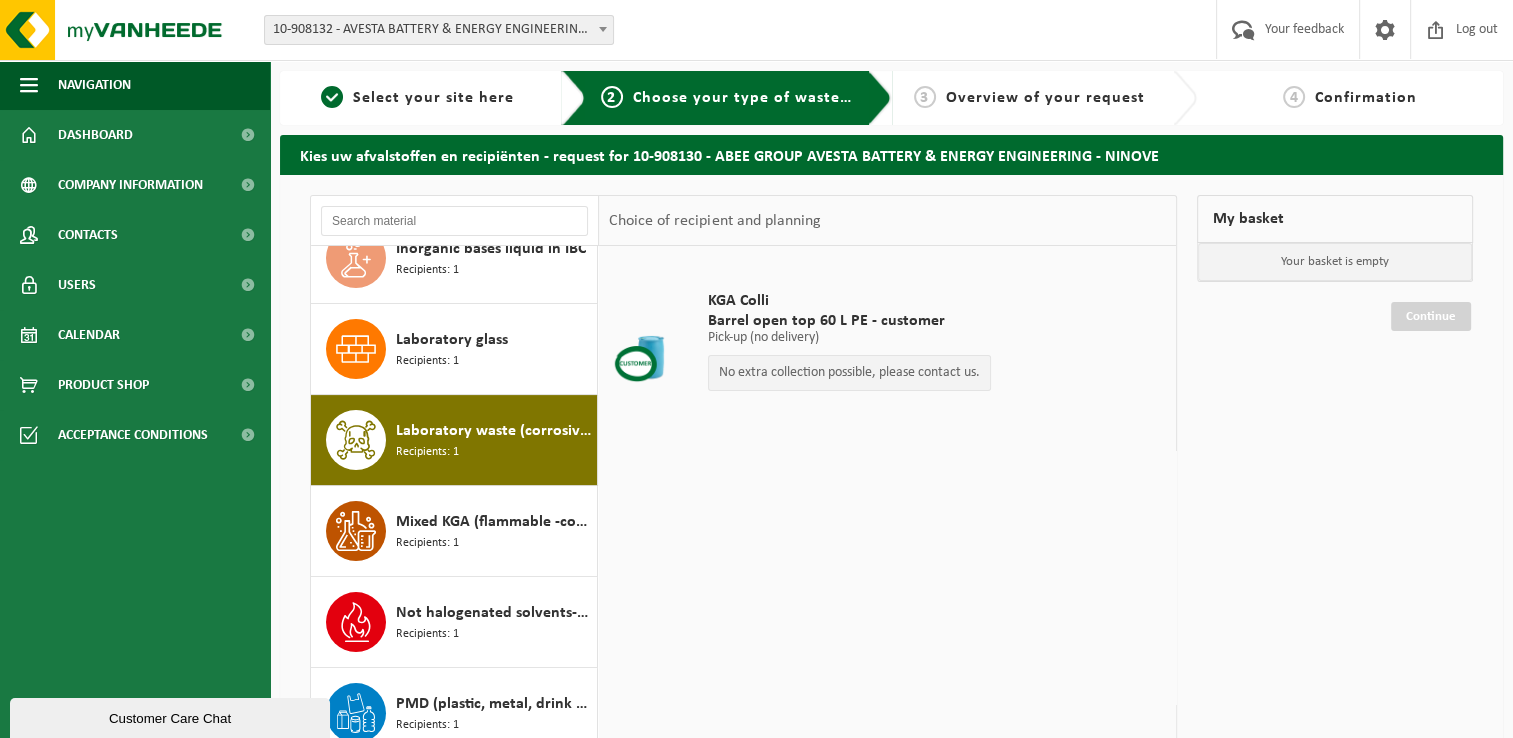 click on "Recipients: 1" at bounding box center [427, 452] 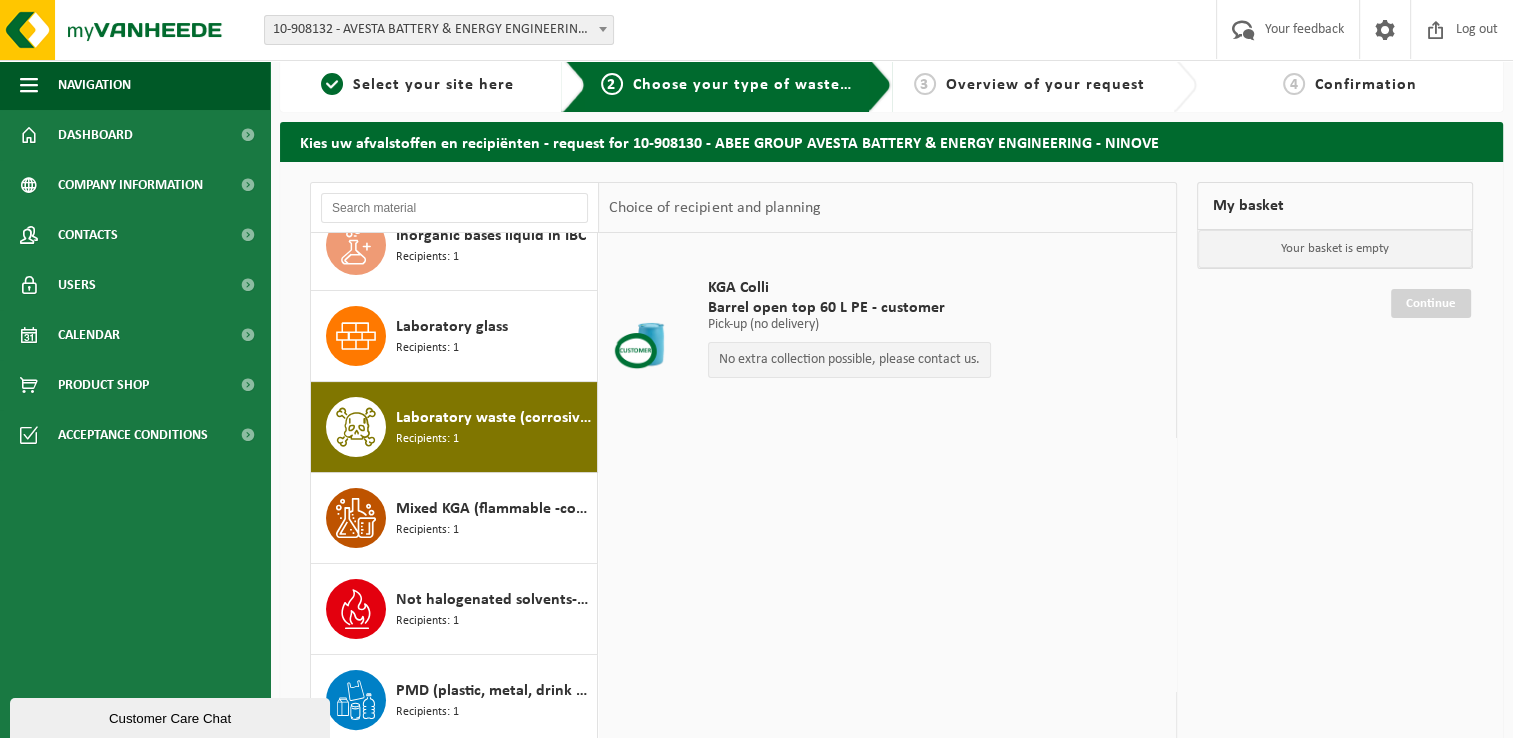 scroll, scrollTop: 0, scrollLeft: 0, axis: both 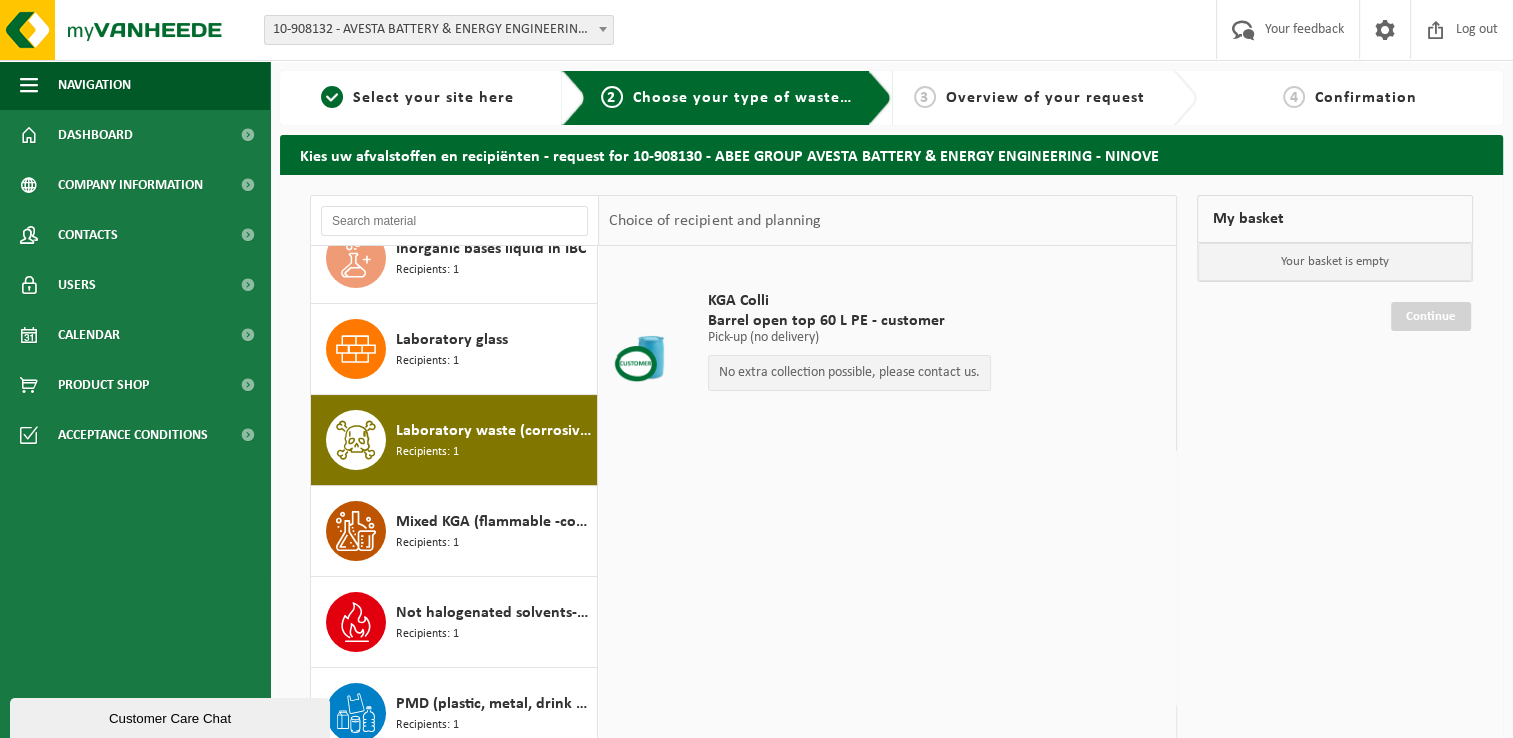 click on "Your basket is empty" at bounding box center (1335, 262) 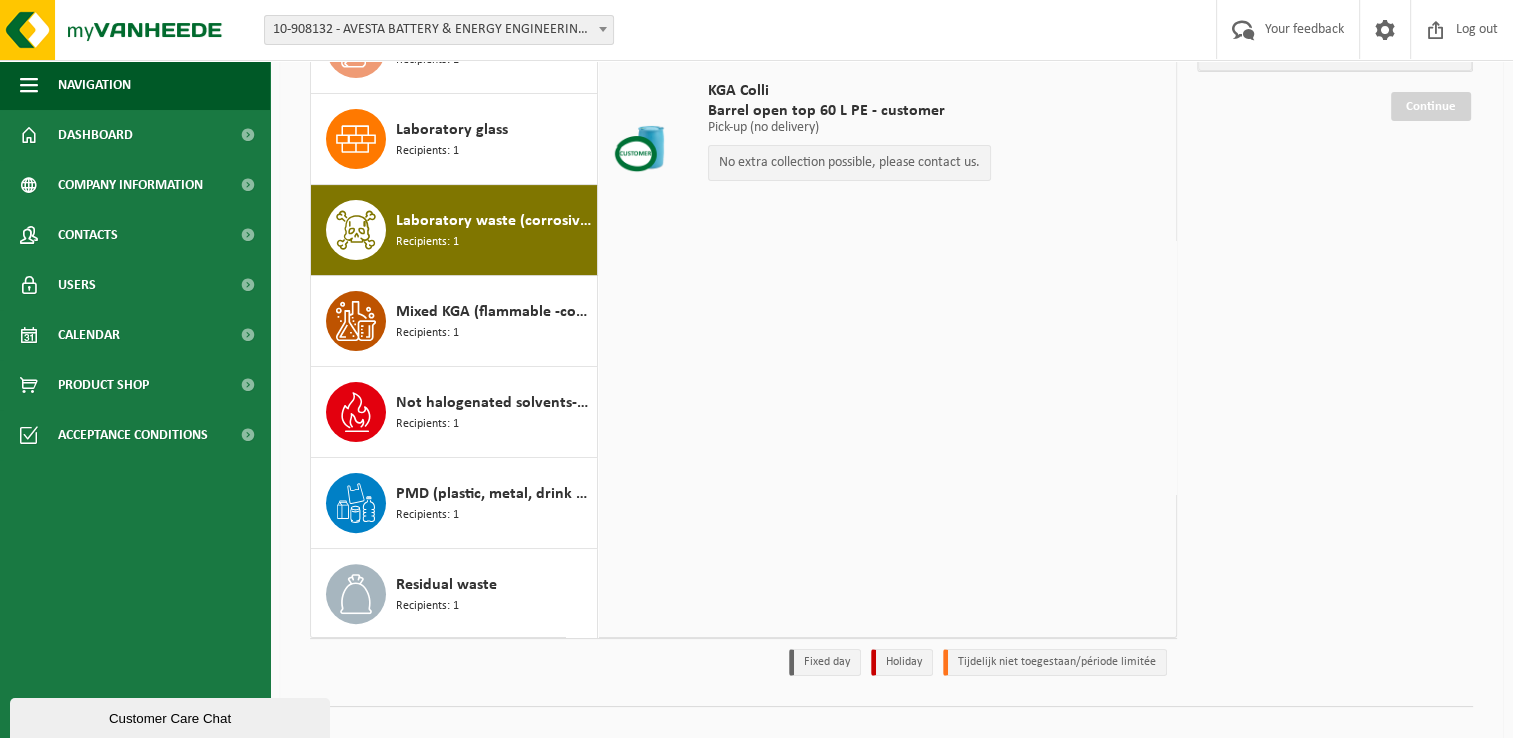 scroll, scrollTop: 37, scrollLeft: 0, axis: vertical 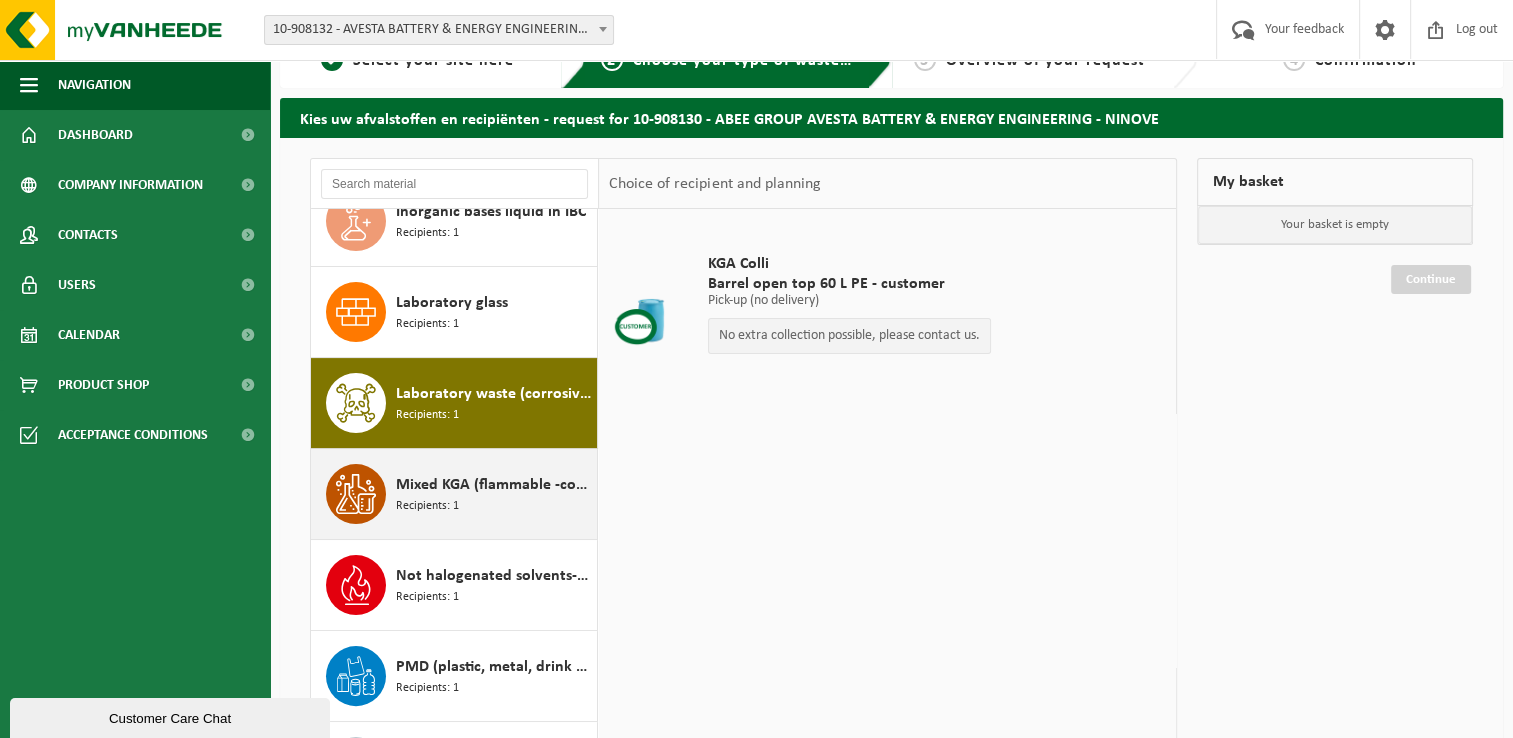 click on "Mixed KGA (flammable -corrosive)   Recipients: 1" at bounding box center (494, 494) 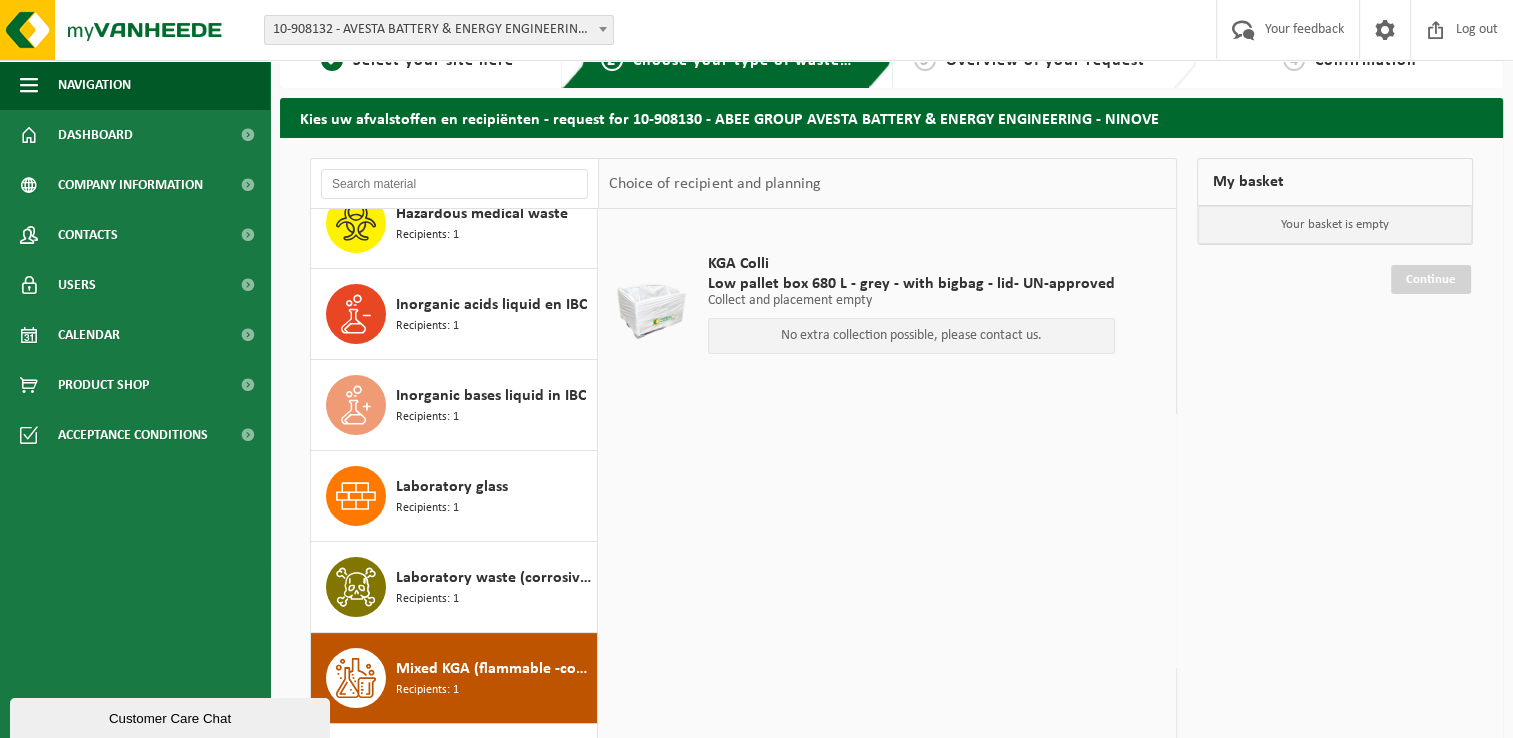 scroll, scrollTop: 188, scrollLeft: 0, axis: vertical 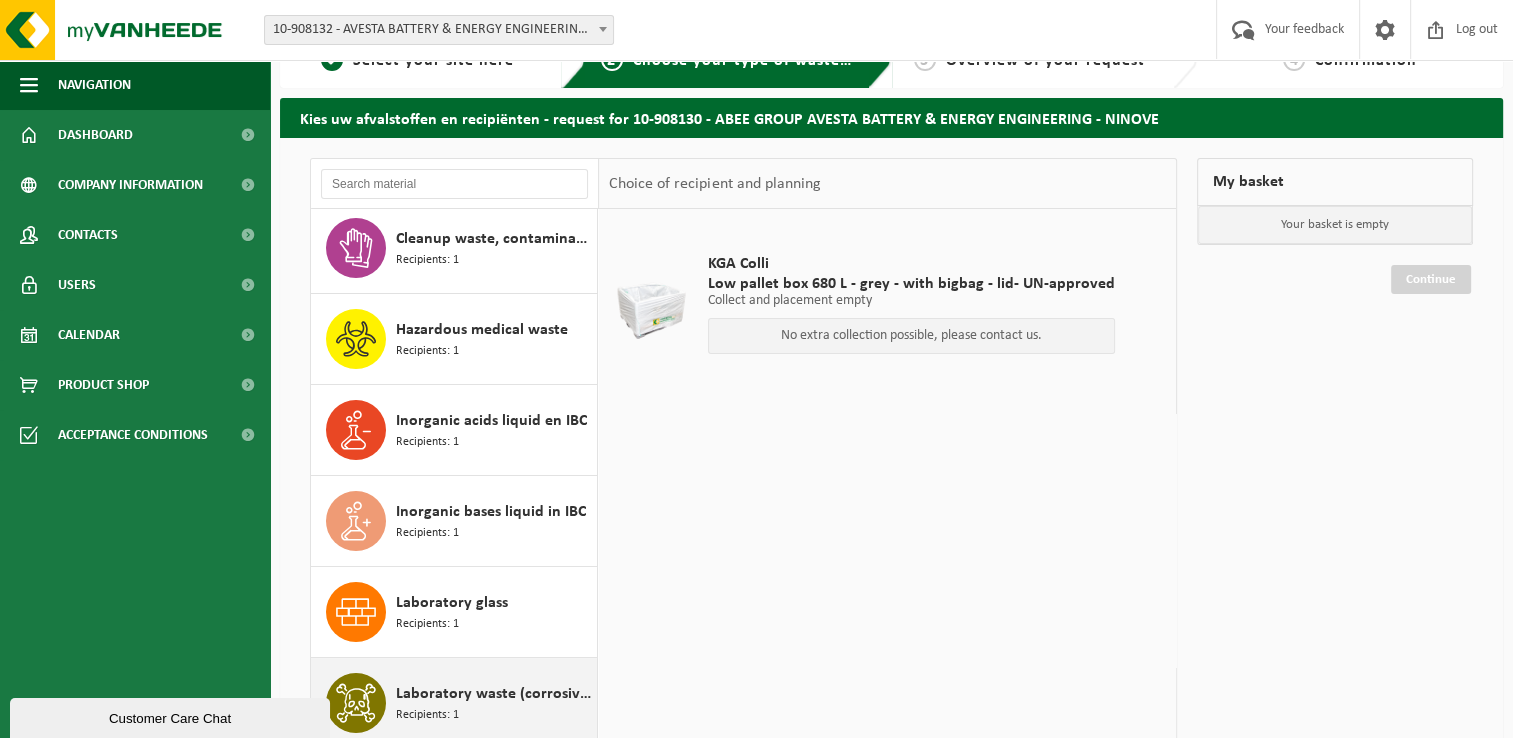 click on "Laboratory waste (corrosive-flammable)" at bounding box center [494, 694] 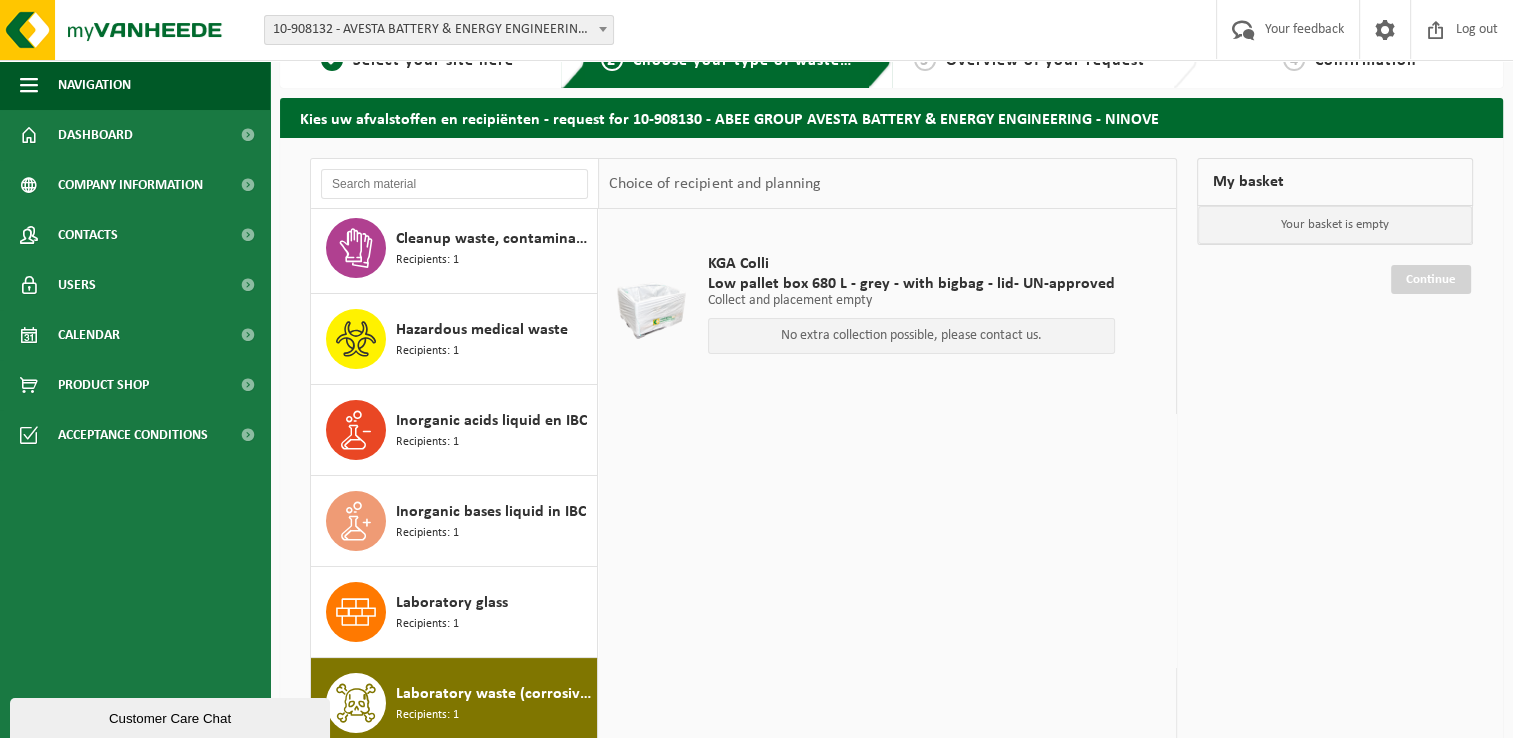 scroll, scrollTop: 488, scrollLeft: 0, axis: vertical 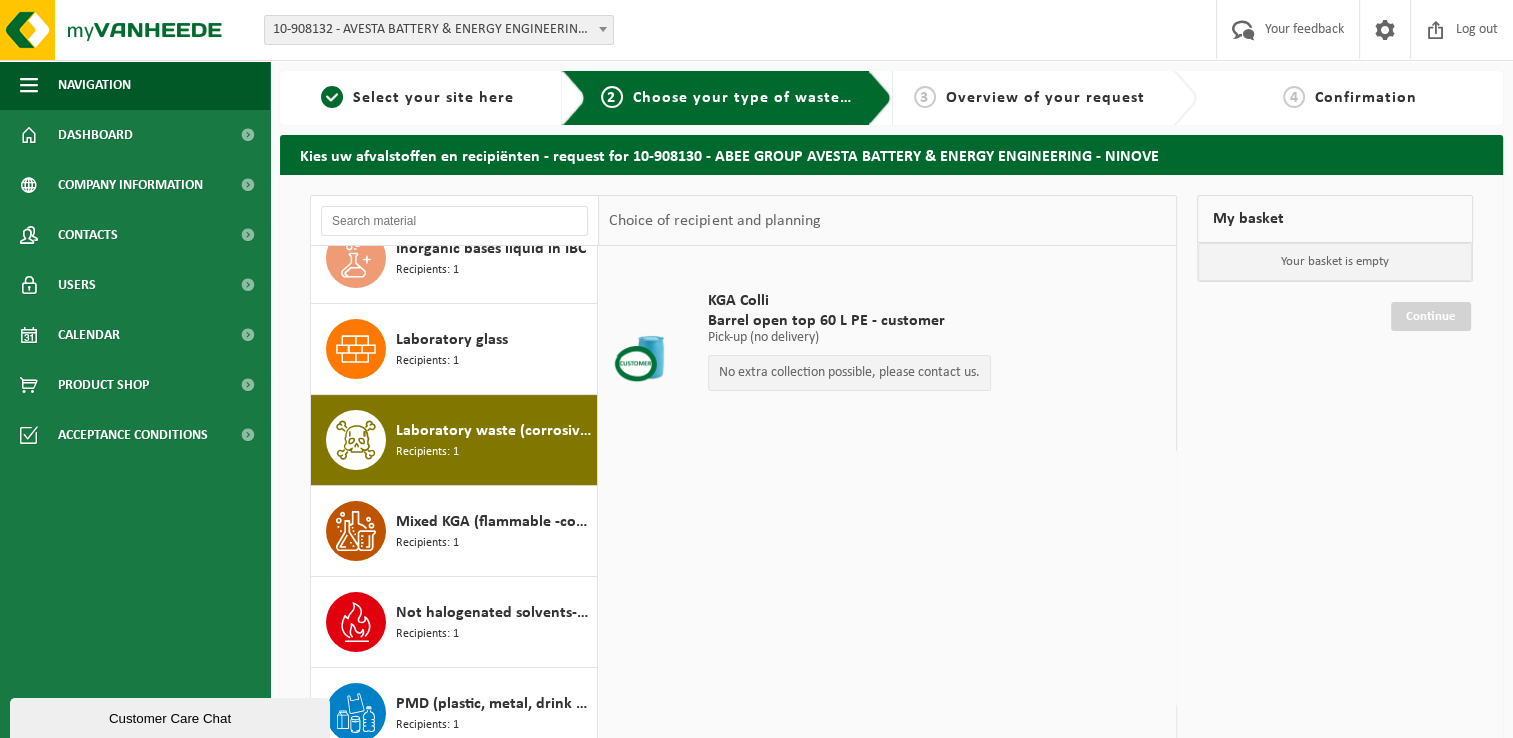 click on "3 Overview of your request" at bounding box center (1030, 98) 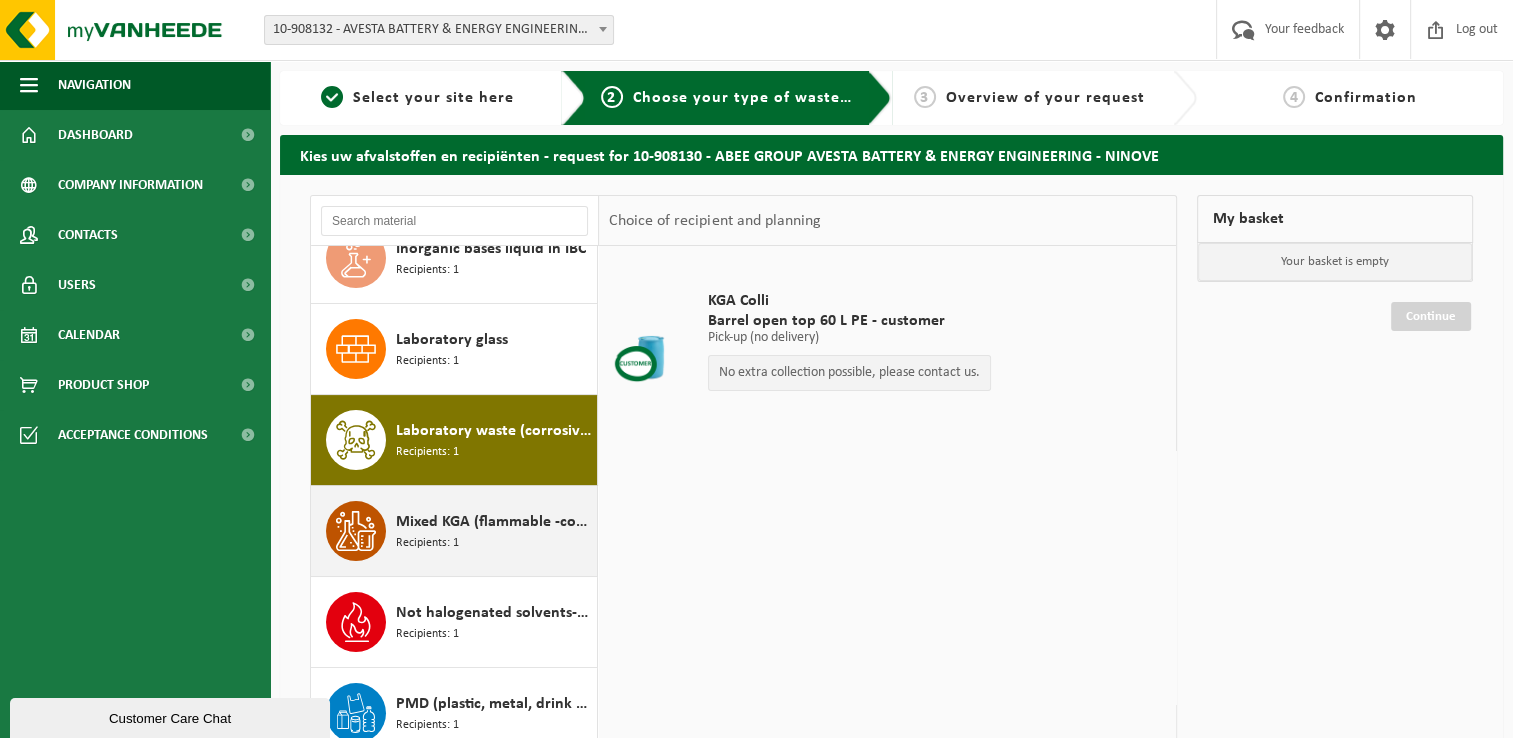 click on "Recipients: 1" at bounding box center [427, 543] 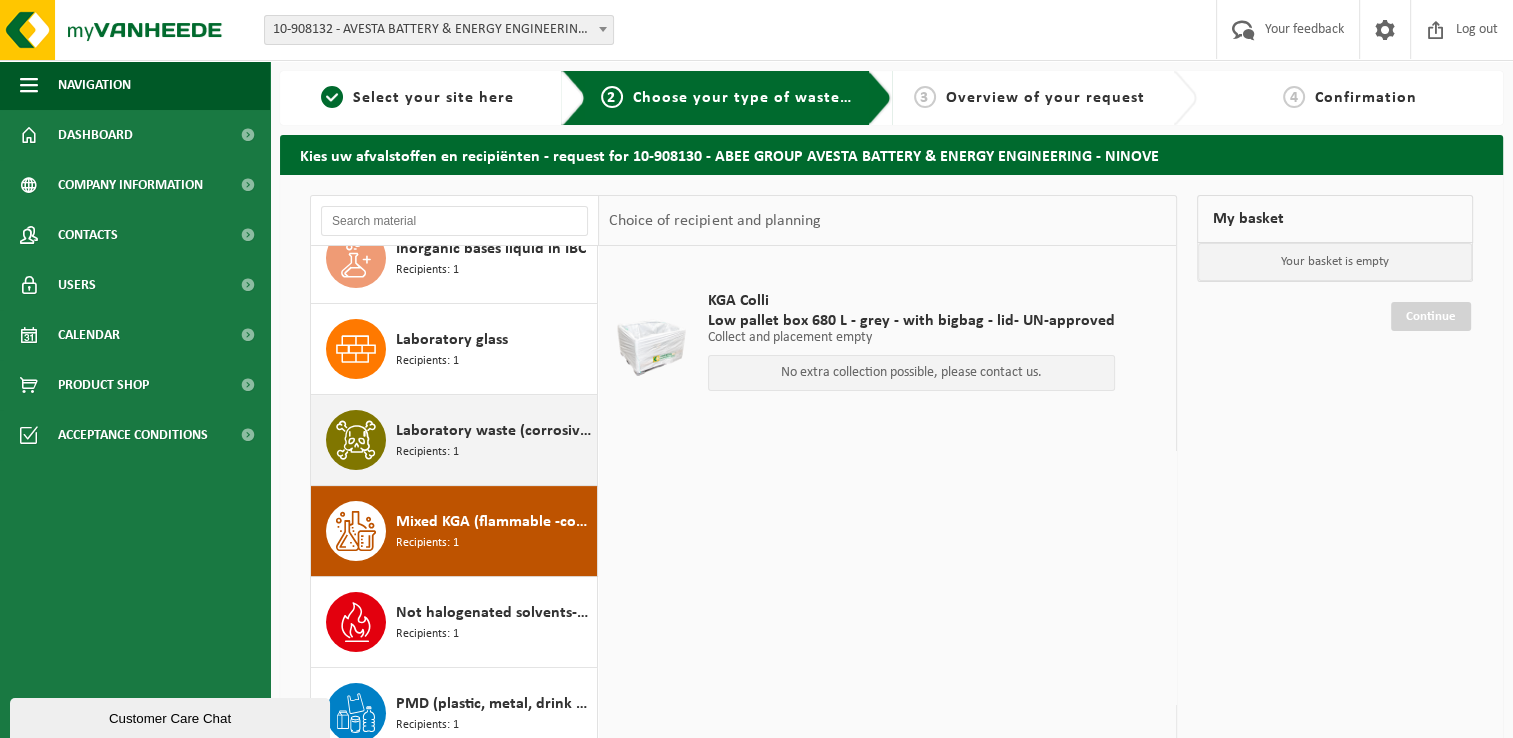 click on "Laboratory waste (corrosive-flammable)" at bounding box center [494, 431] 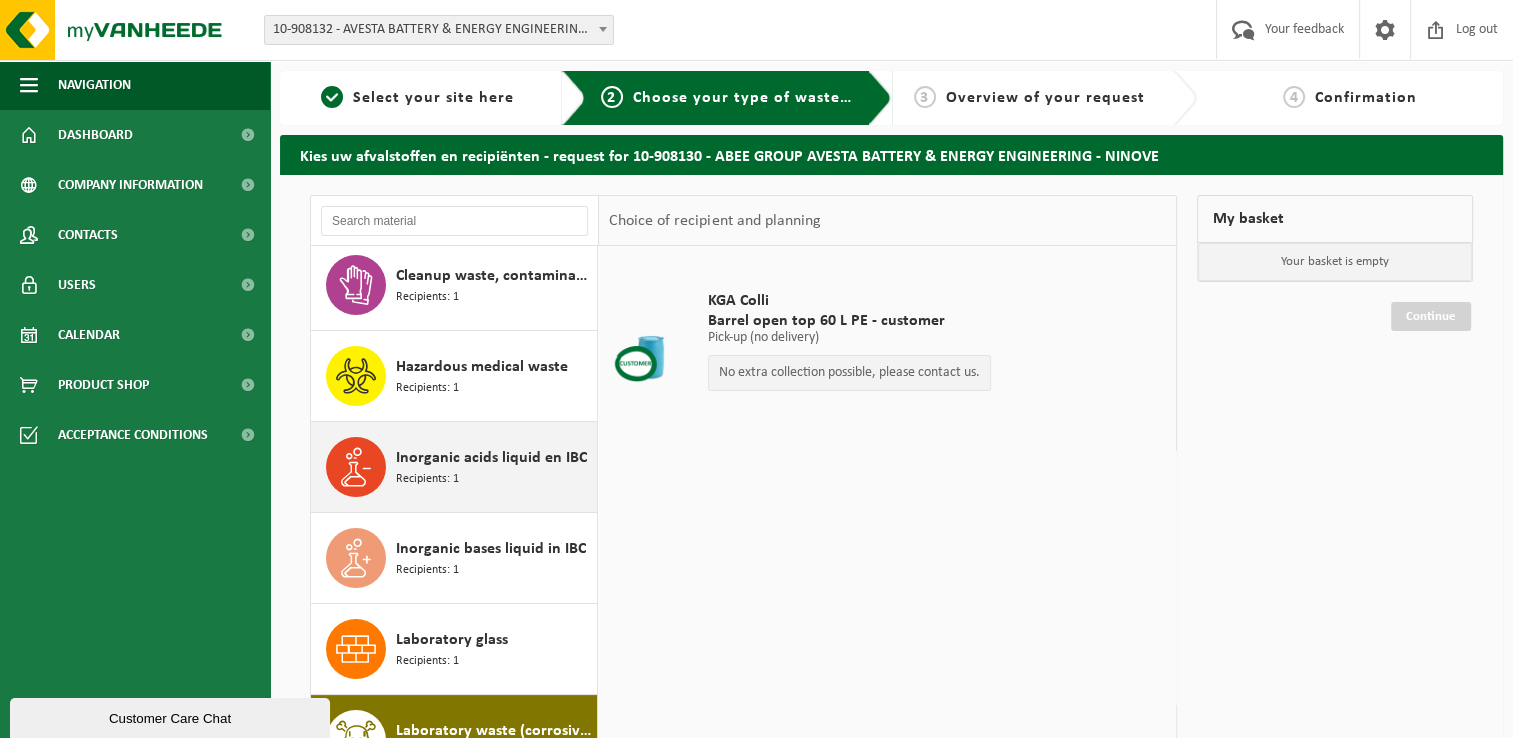 scroll, scrollTop: 0, scrollLeft: 0, axis: both 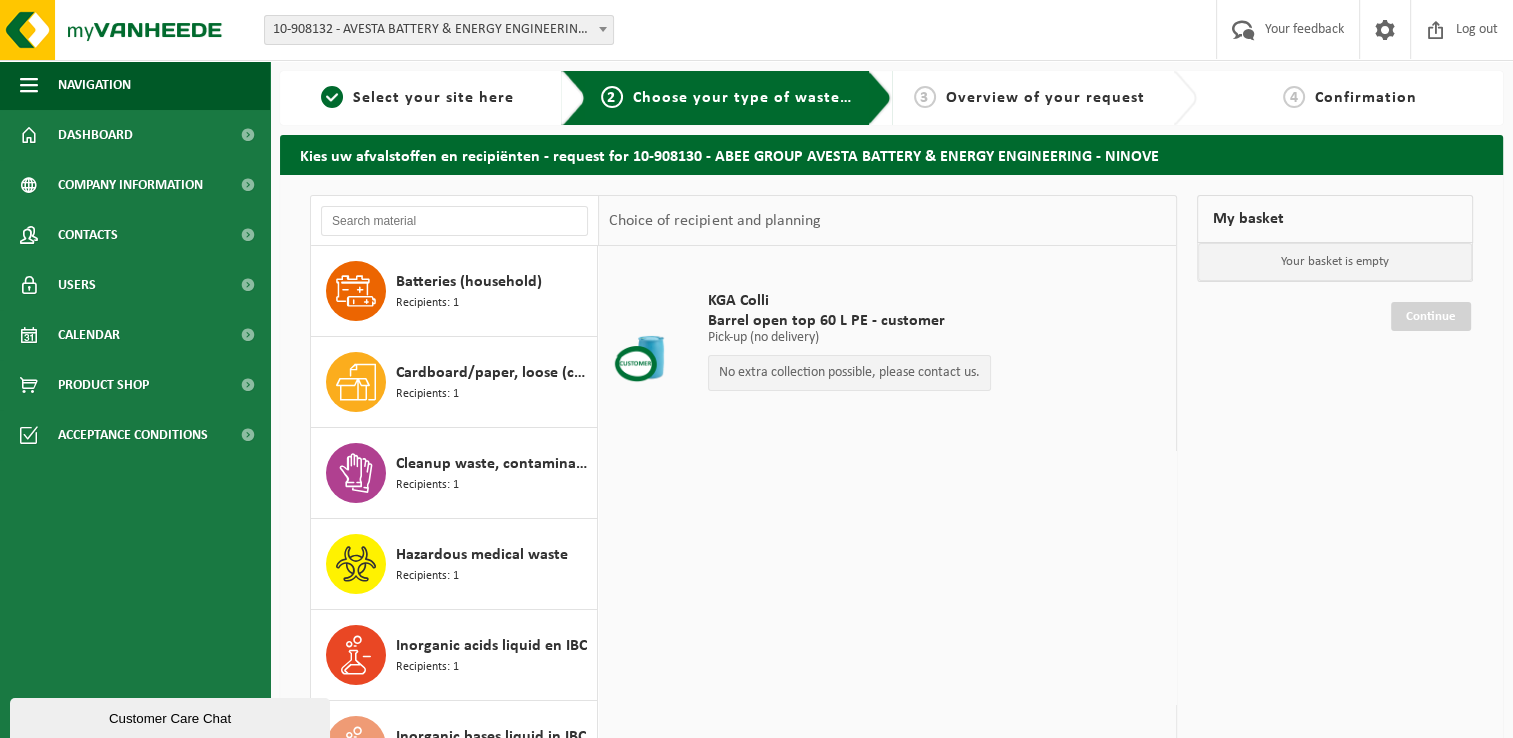 click on "Customer Care Chat" at bounding box center [170, 718] 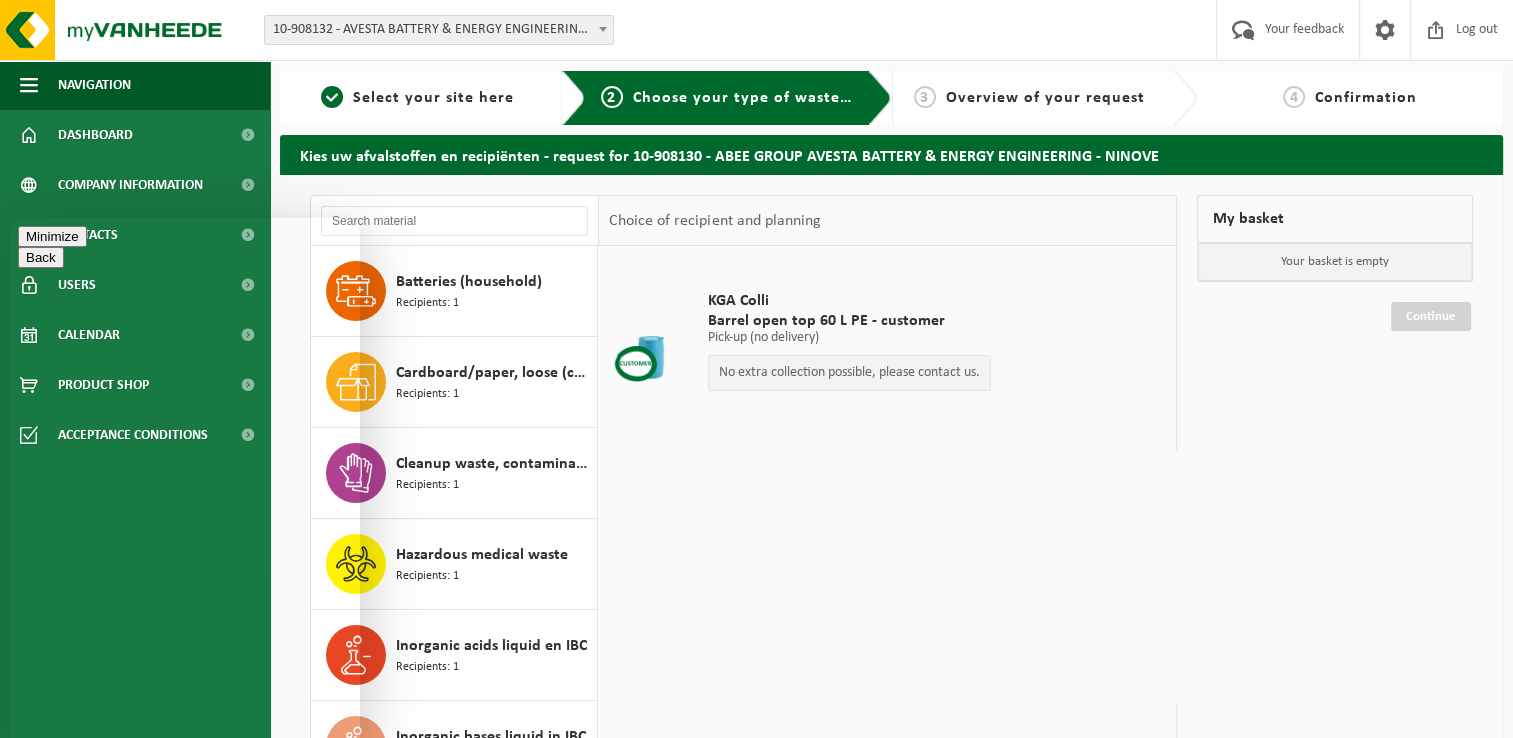 click on "We typically reply in a few minutes" at bounding box center (185, 881) 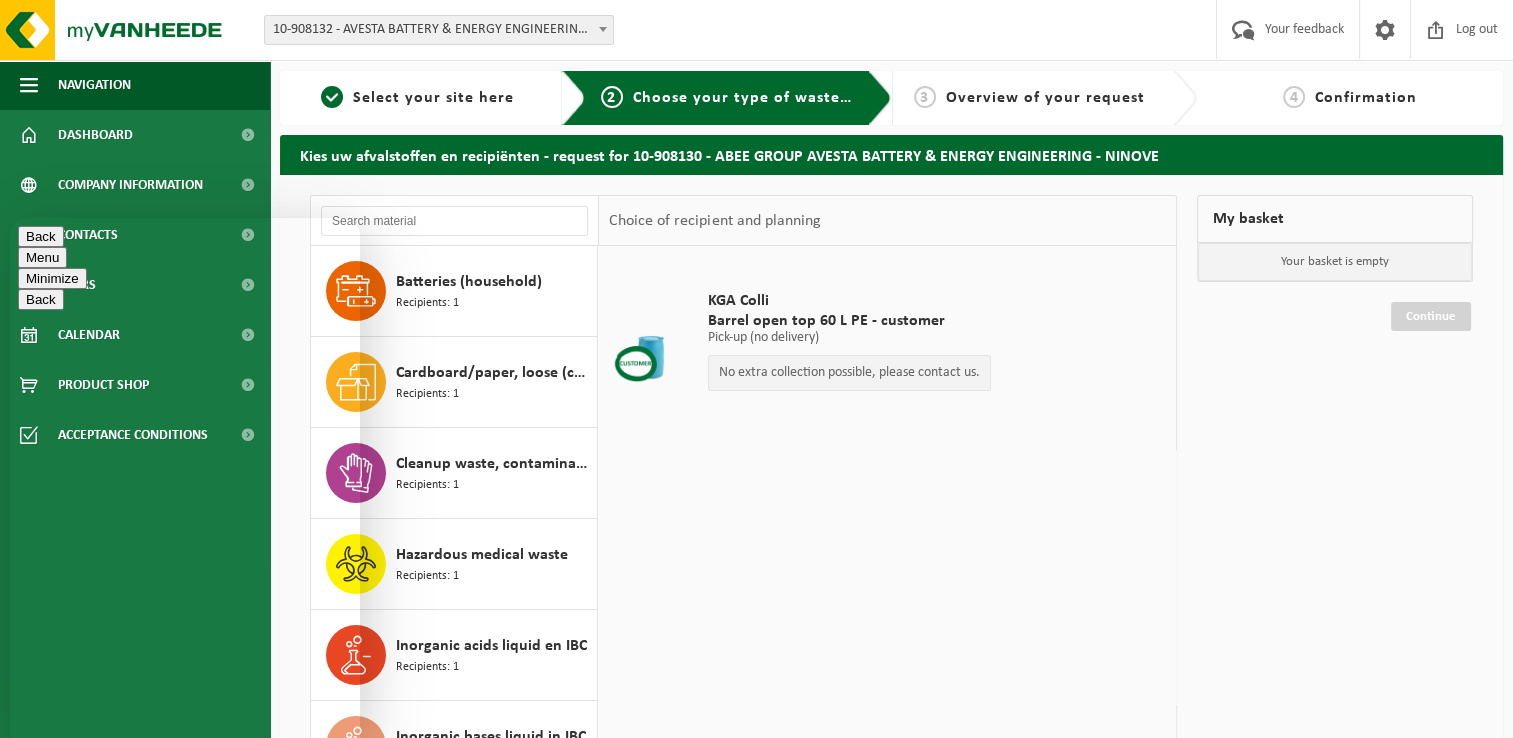 click on "My basket        Your basket is empty              Continue" at bounding box center (1335, 545) 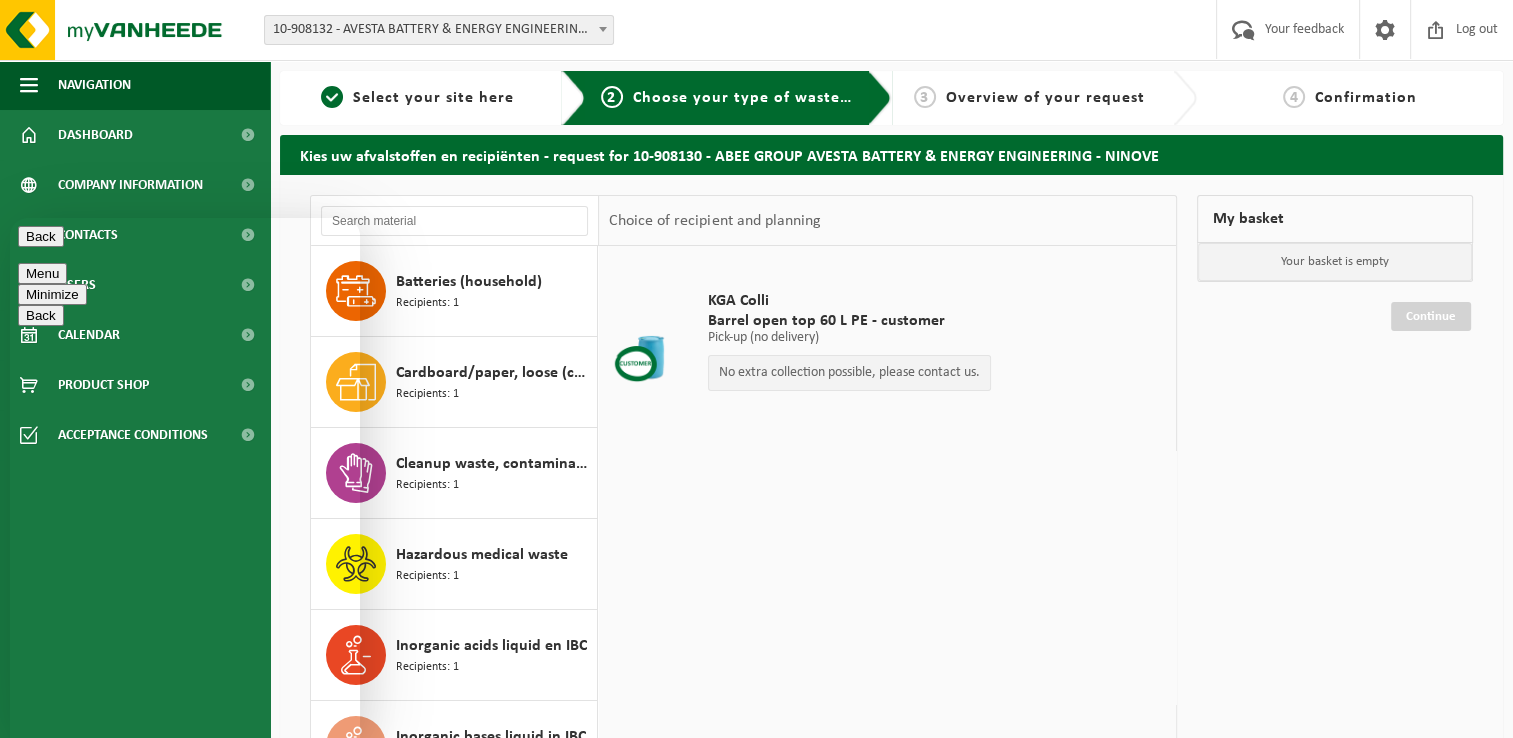 type on "i have a small question" 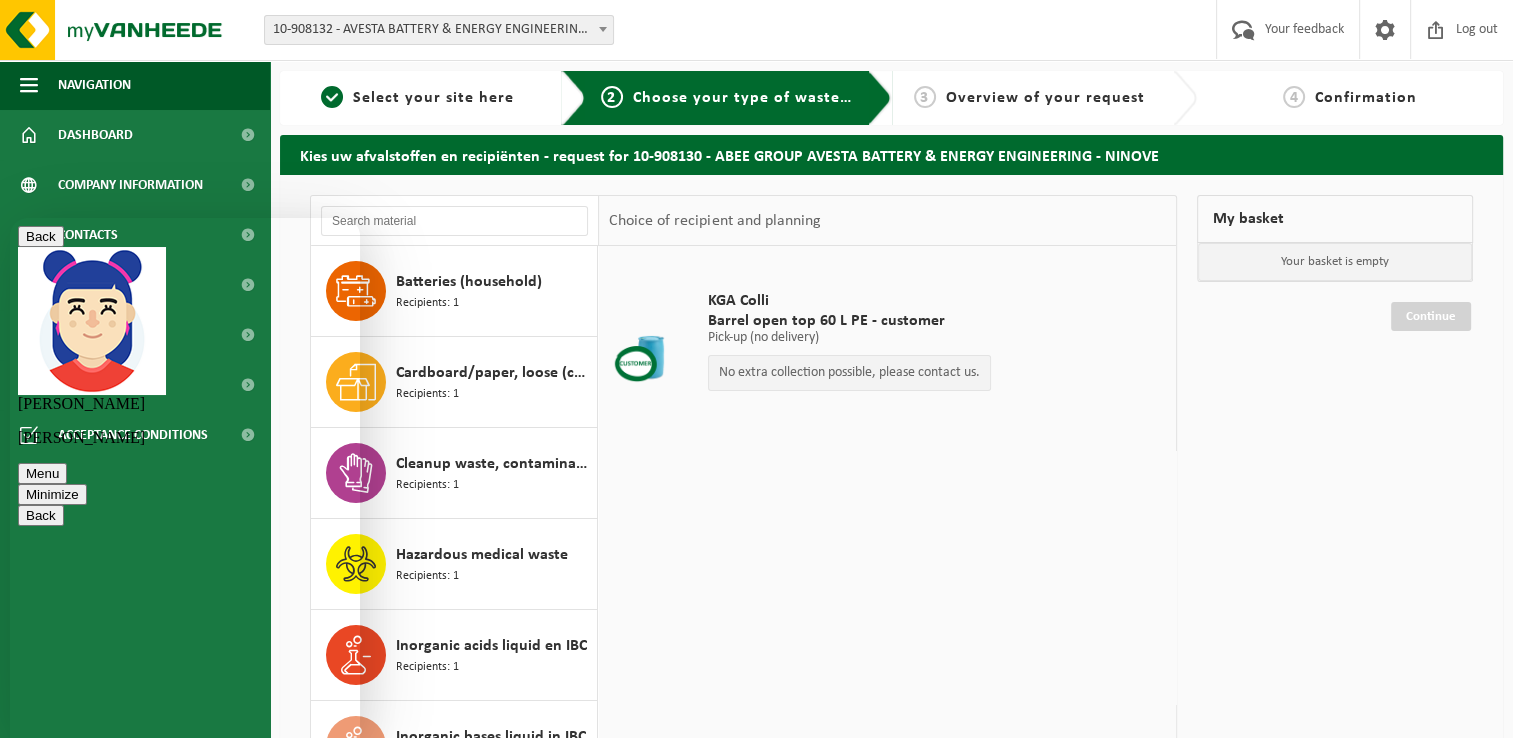 type on "i am not able to request extra pick up" 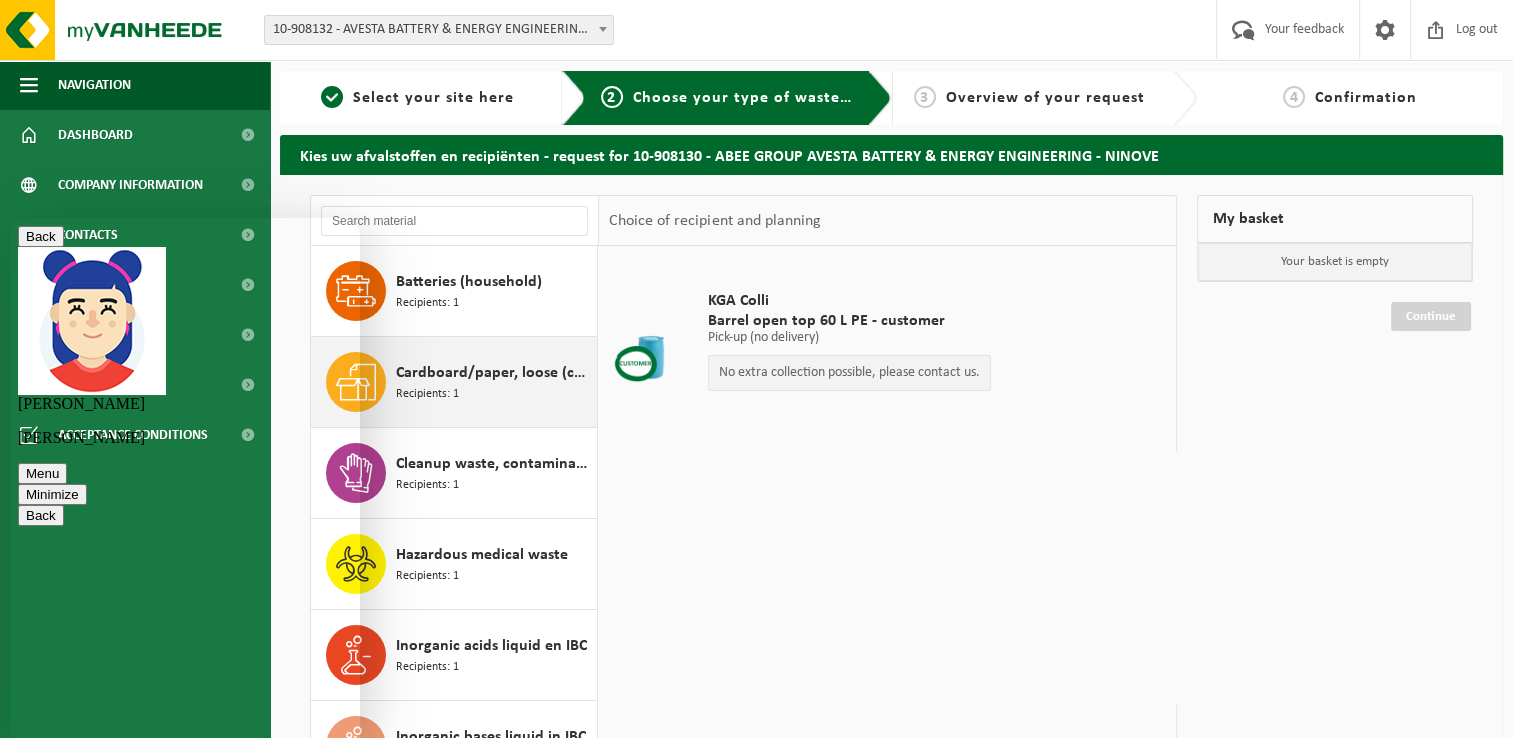 scroll, scrollTop: 161, scrollLeft: 0, axis: vertical 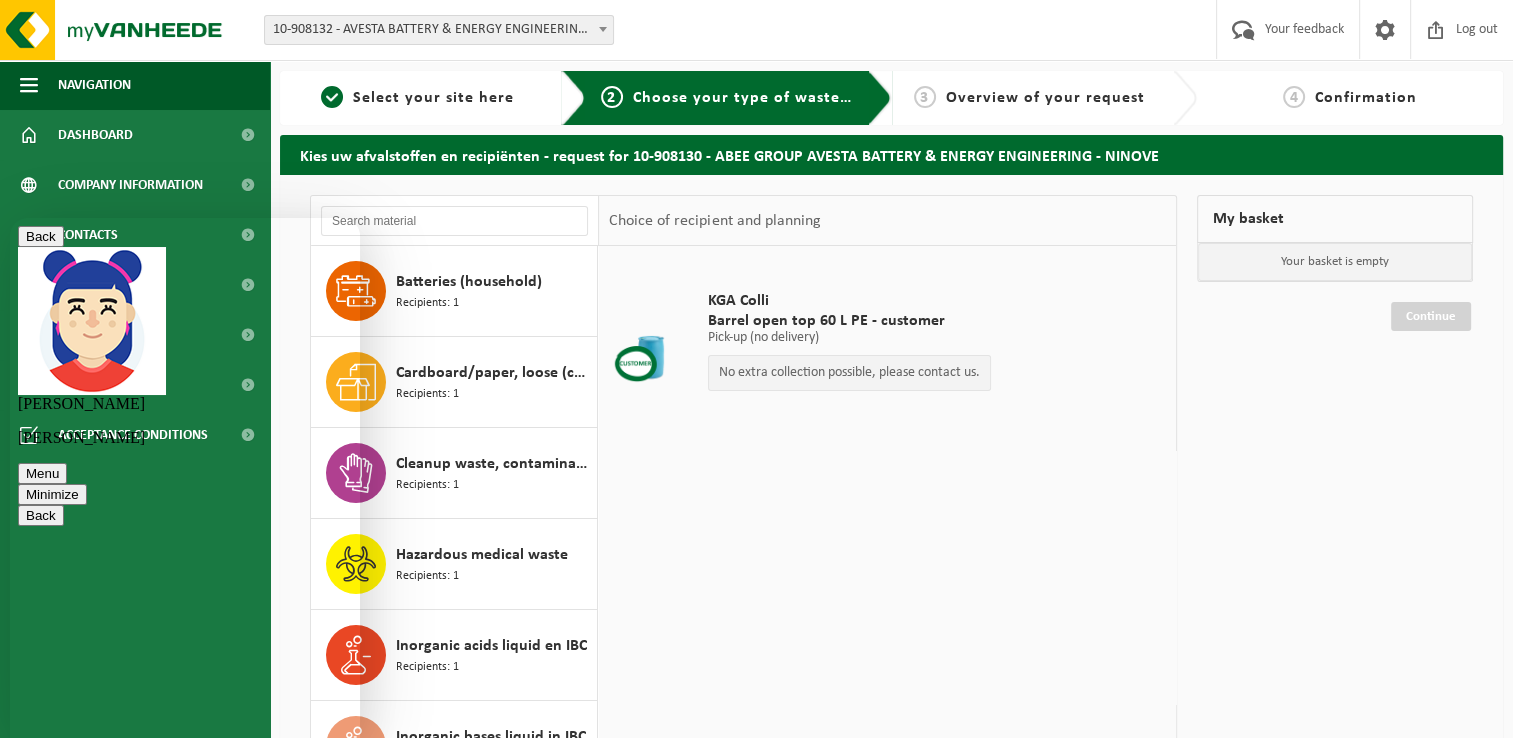 click on "and Rate this chat Upload File Insert emoji Send" at bounding box center [10, 218] 